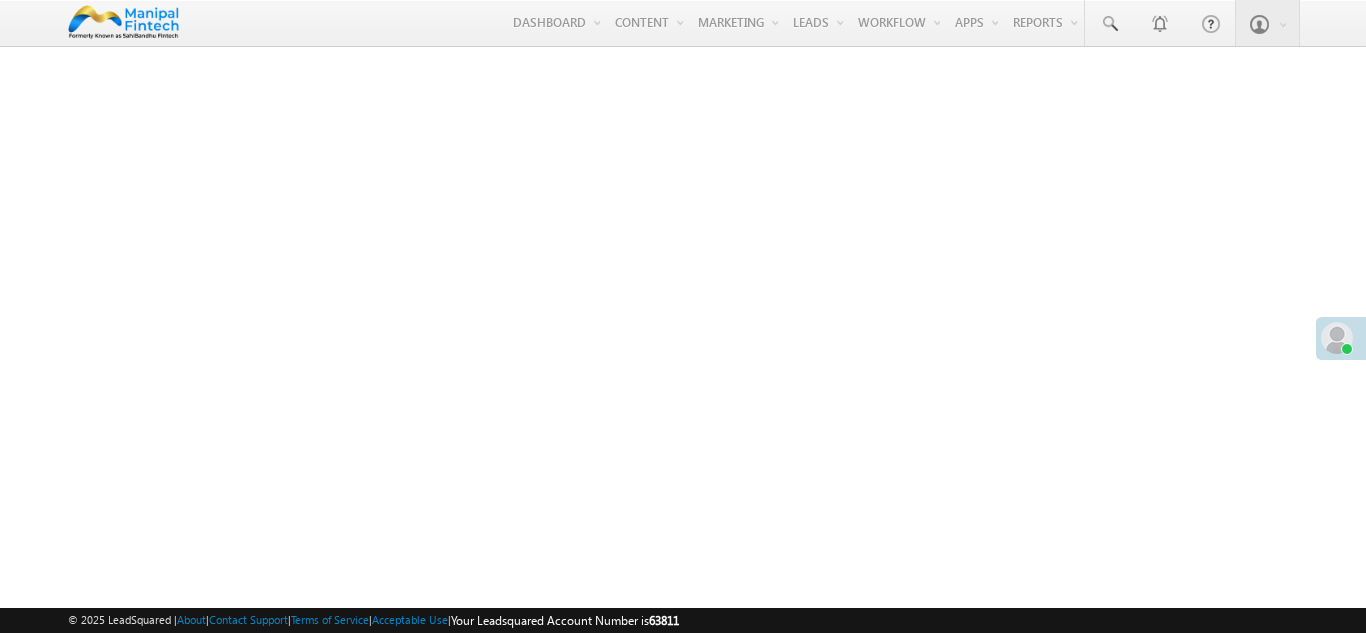 scroll, scrollTop: 0, scrollLeft: 0, axis: both 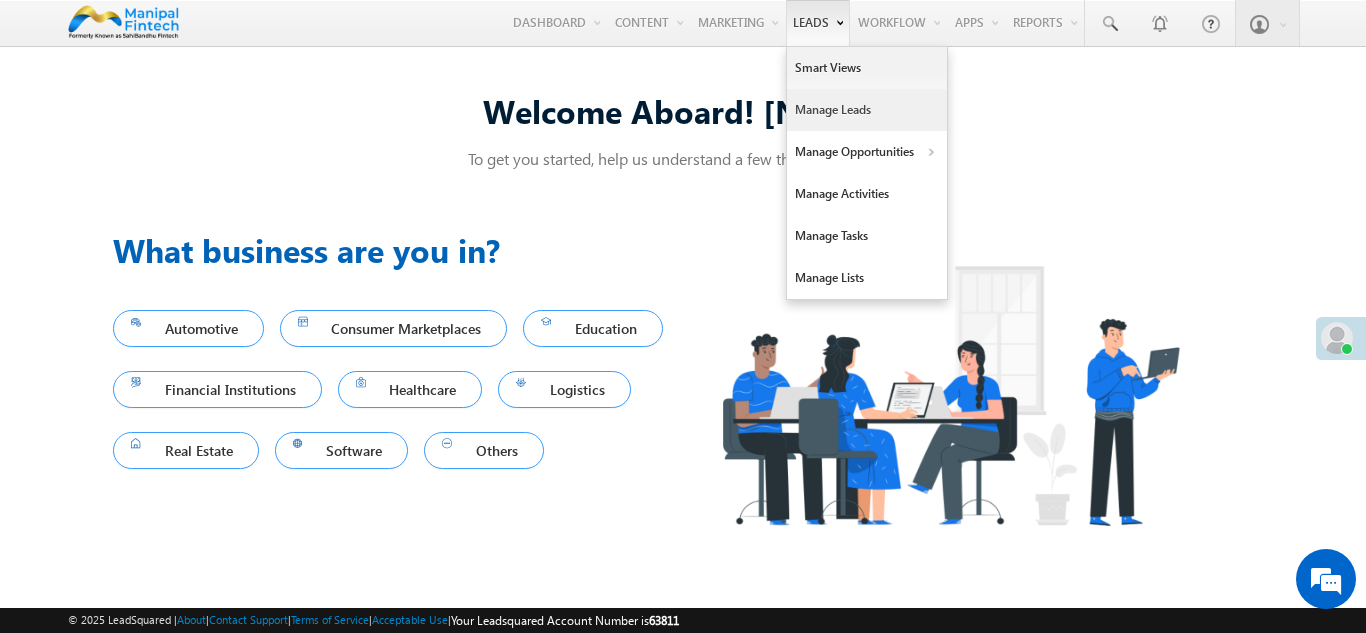 click on "Manage Leads" at bounding box center [867, 110] 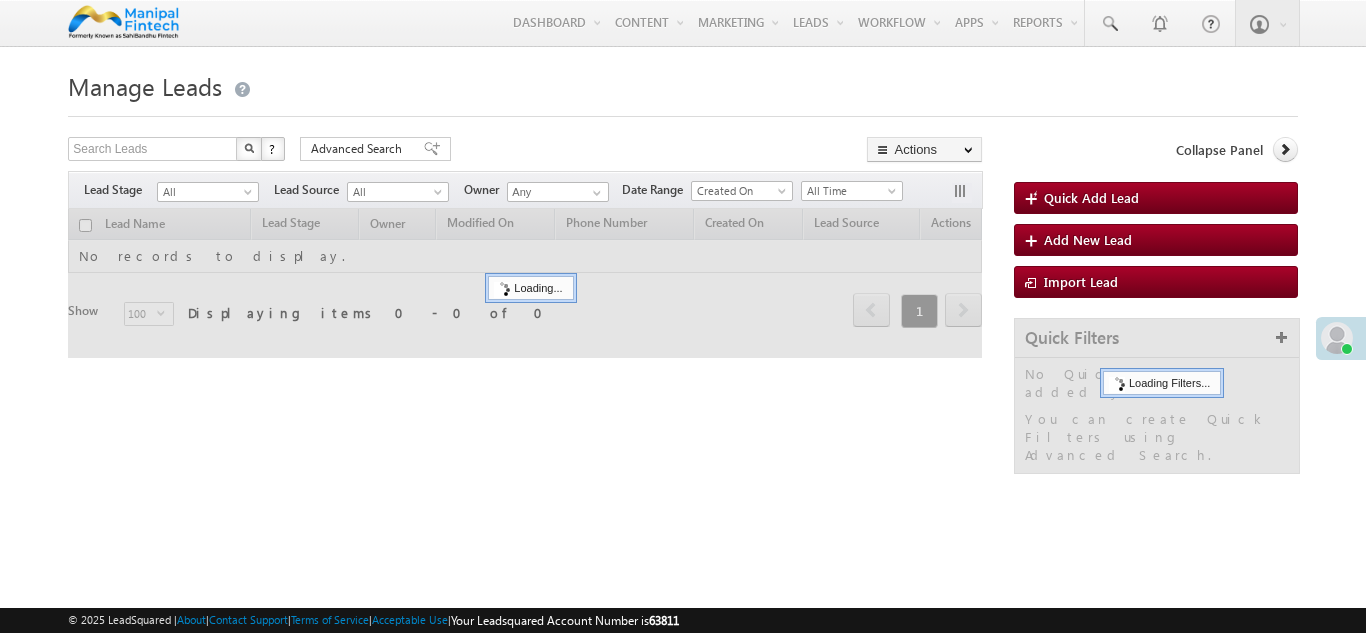 scroll, scrollTop: 0, scrollLeft: 0, axis: both 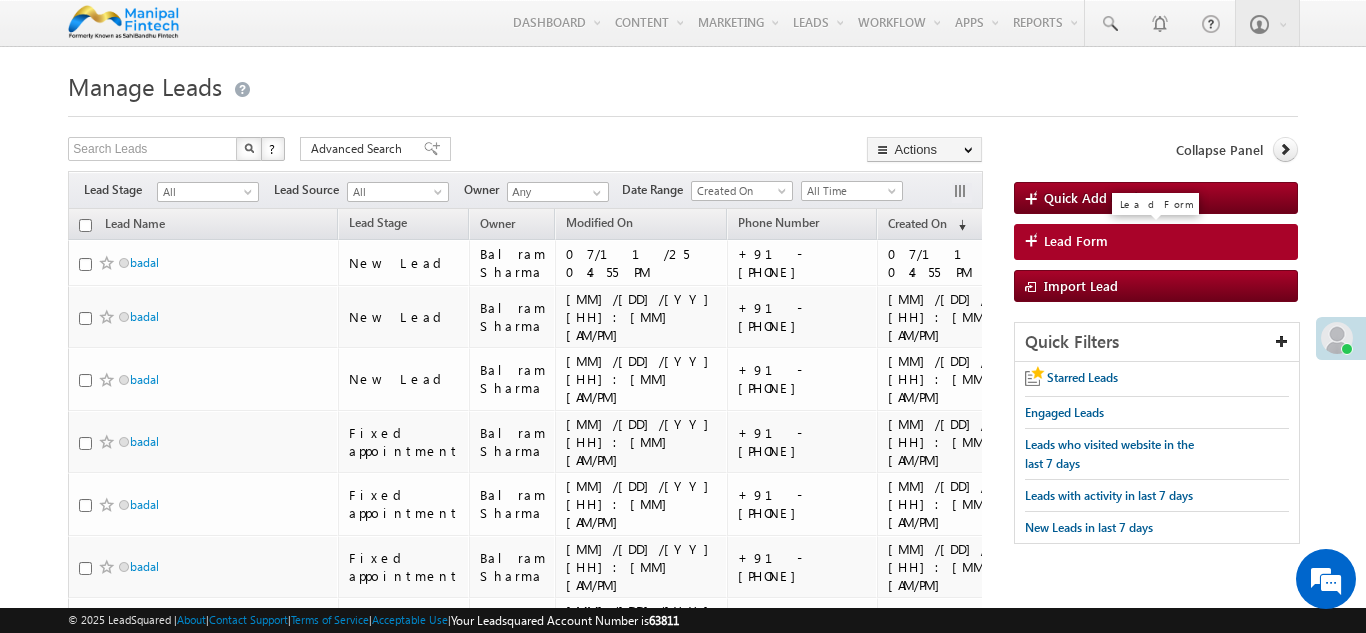 click on "Lead Form" at bounding box center (1076, 241) 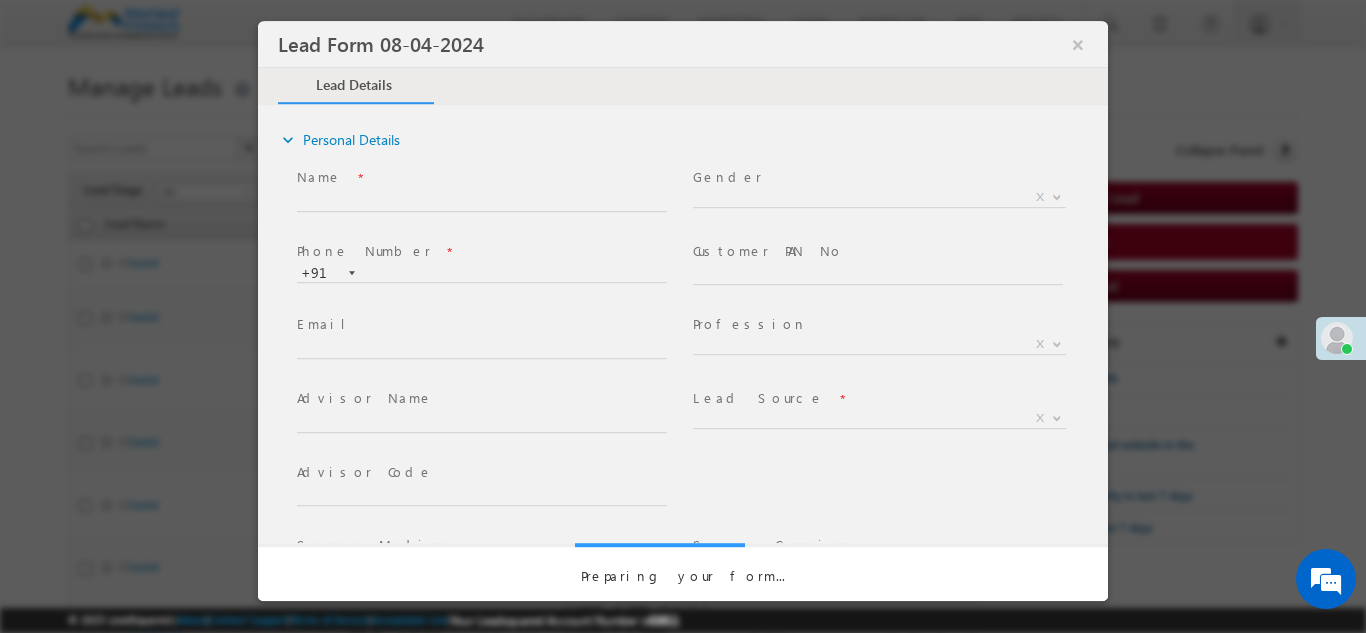 select on "Open" 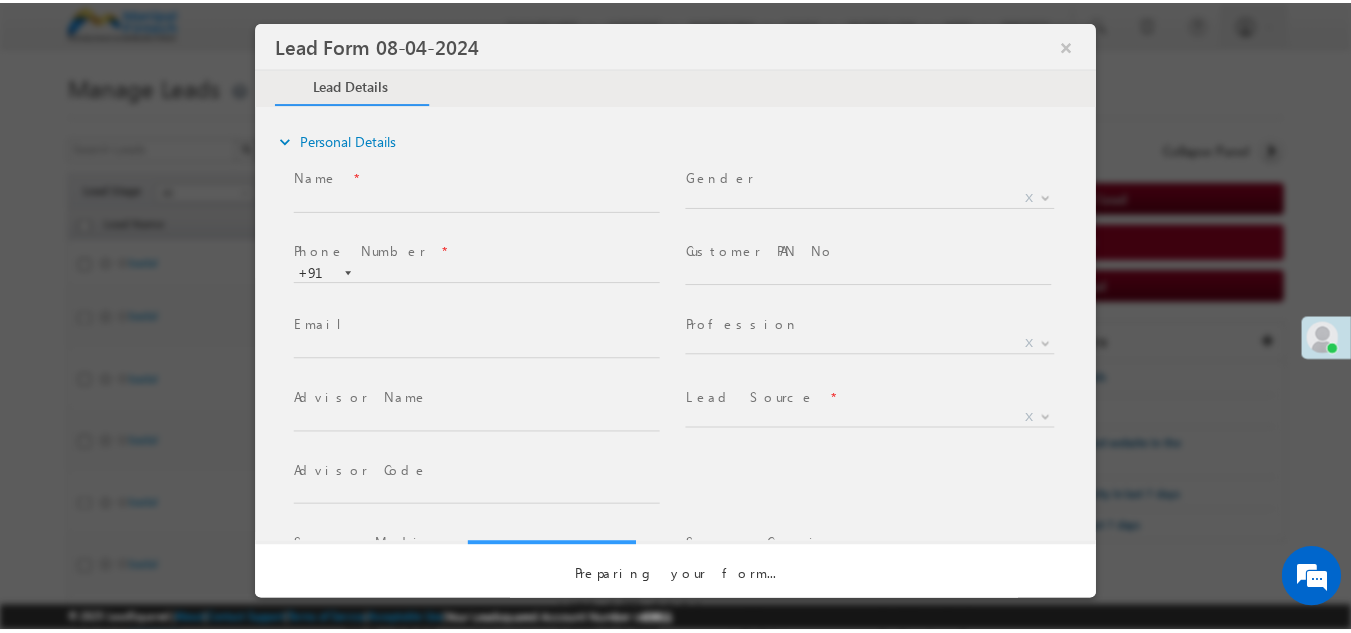 scroll, scrollTop: 0, scrollLeft: 0, axis: both 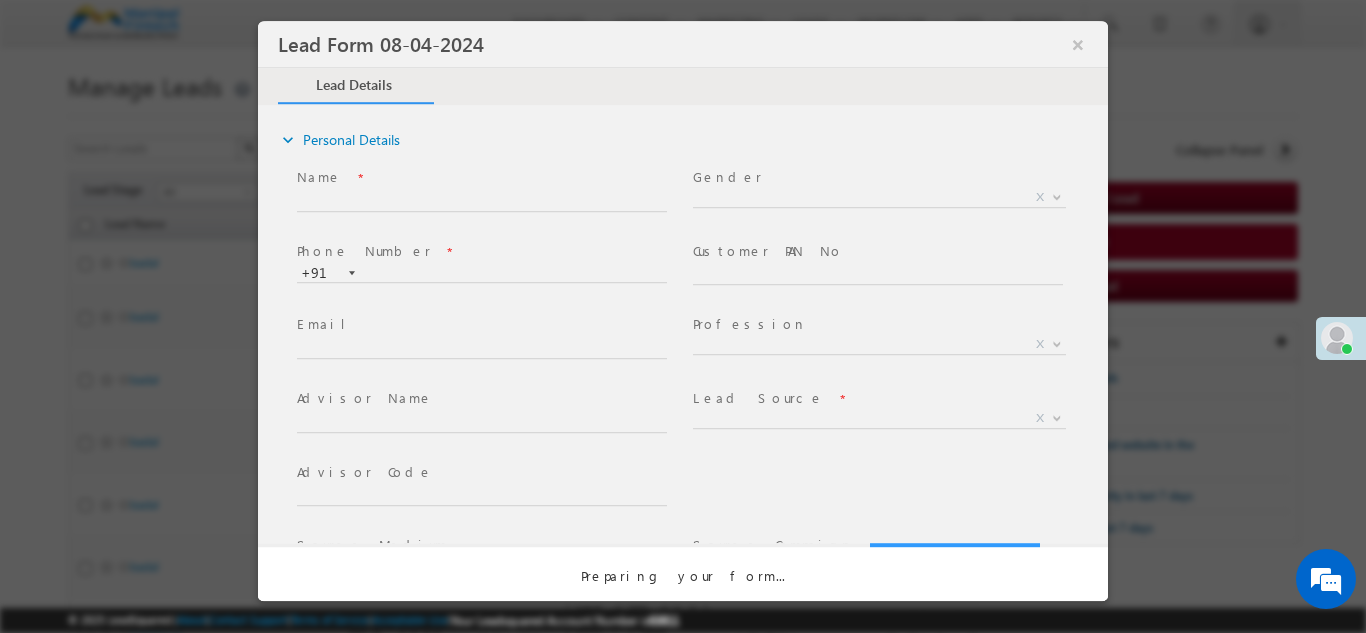 select on "Prospecting" 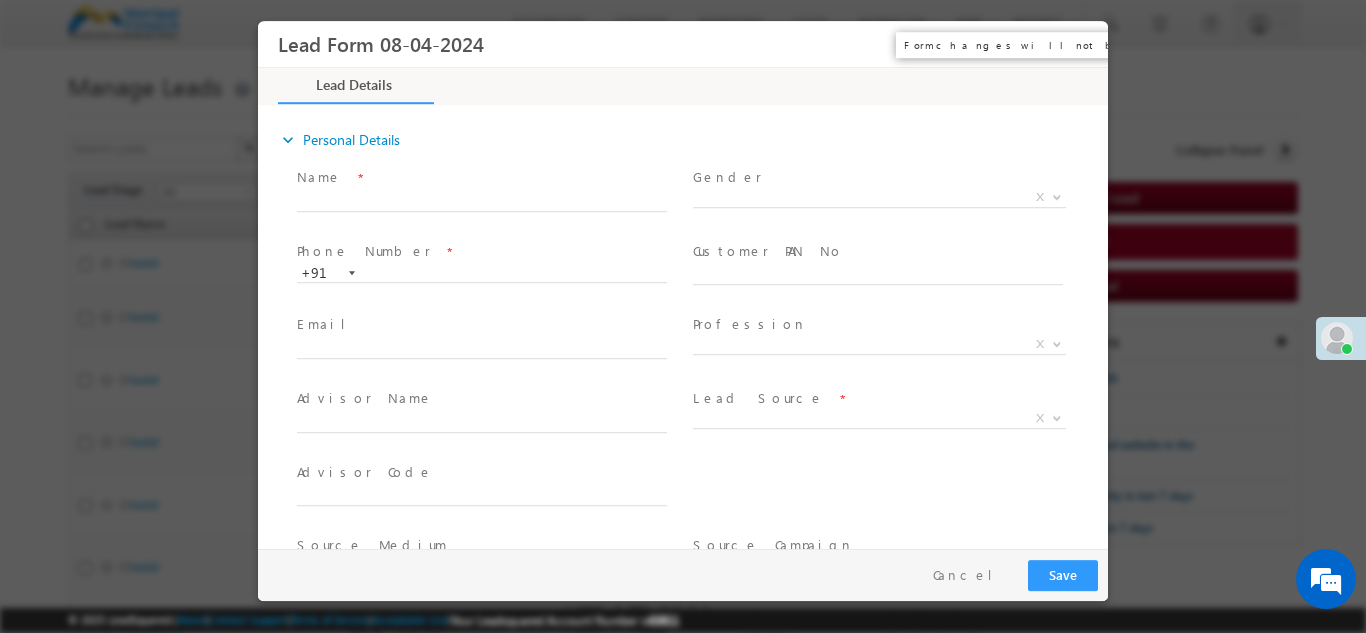 click on "×" at bounding box center (1078, 43) 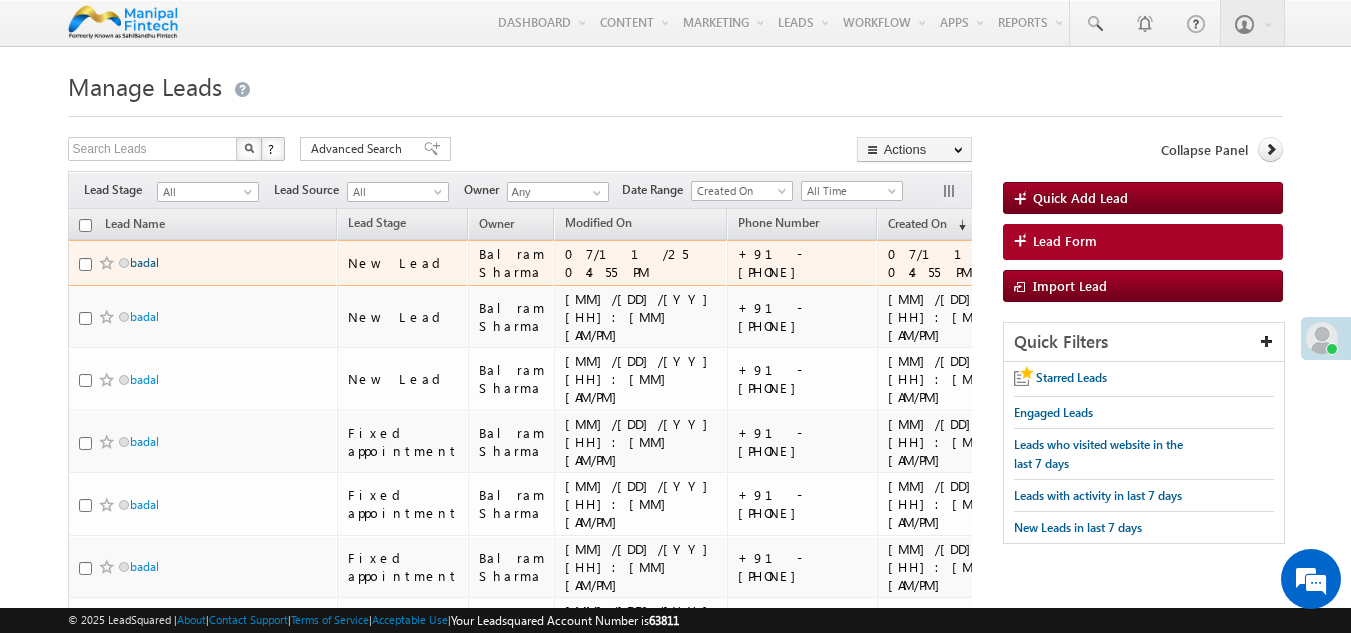 click on "badal" at bounding box center [144, 262] 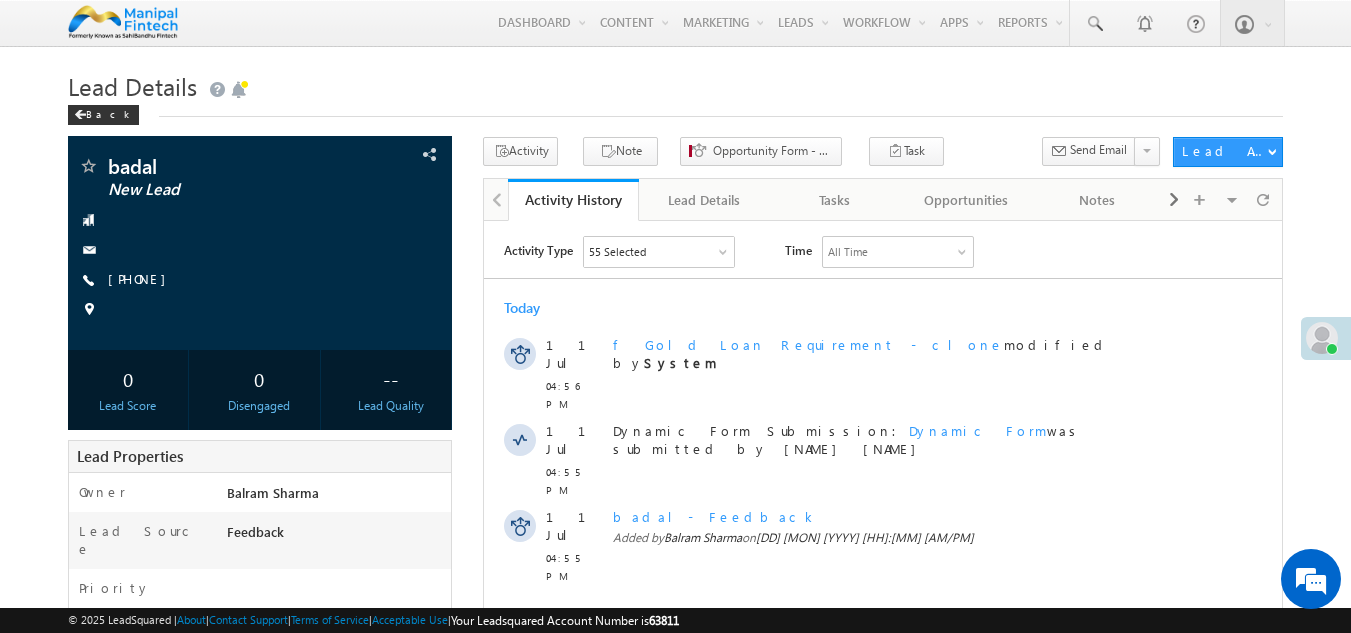 scroll, scrollTop: 0, scrollLeft: 0, axis: both 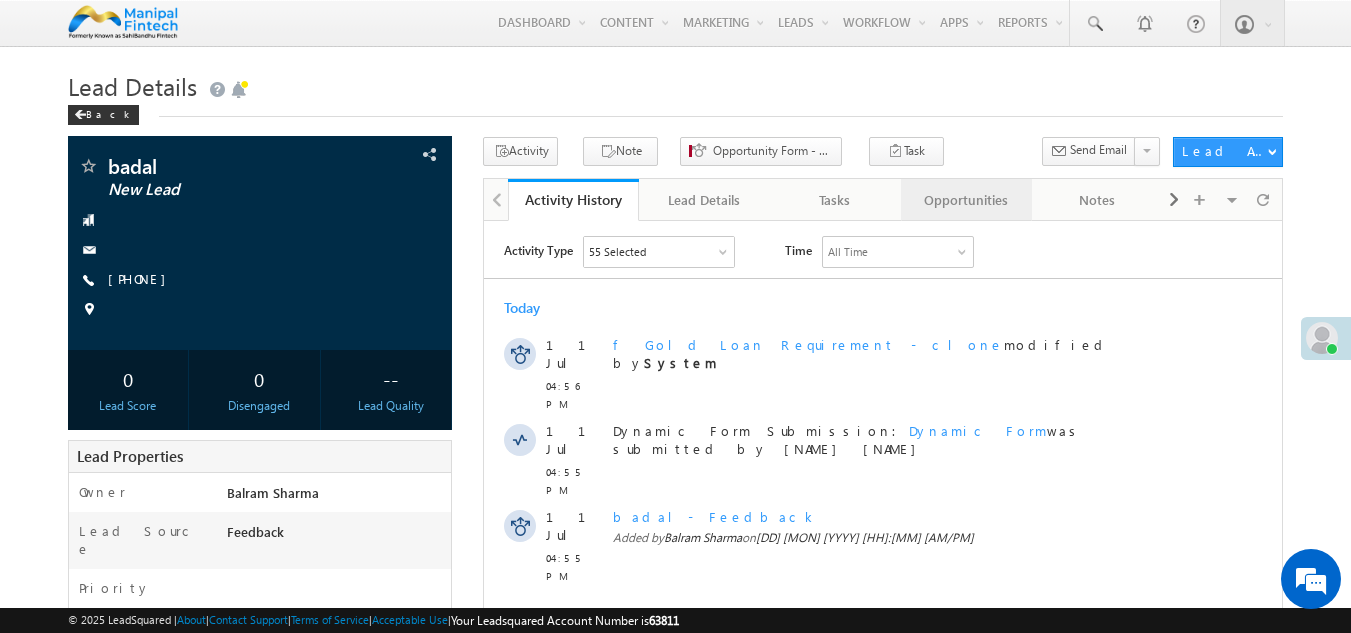 click on "Opportunities" at bounding box center (965, 200) 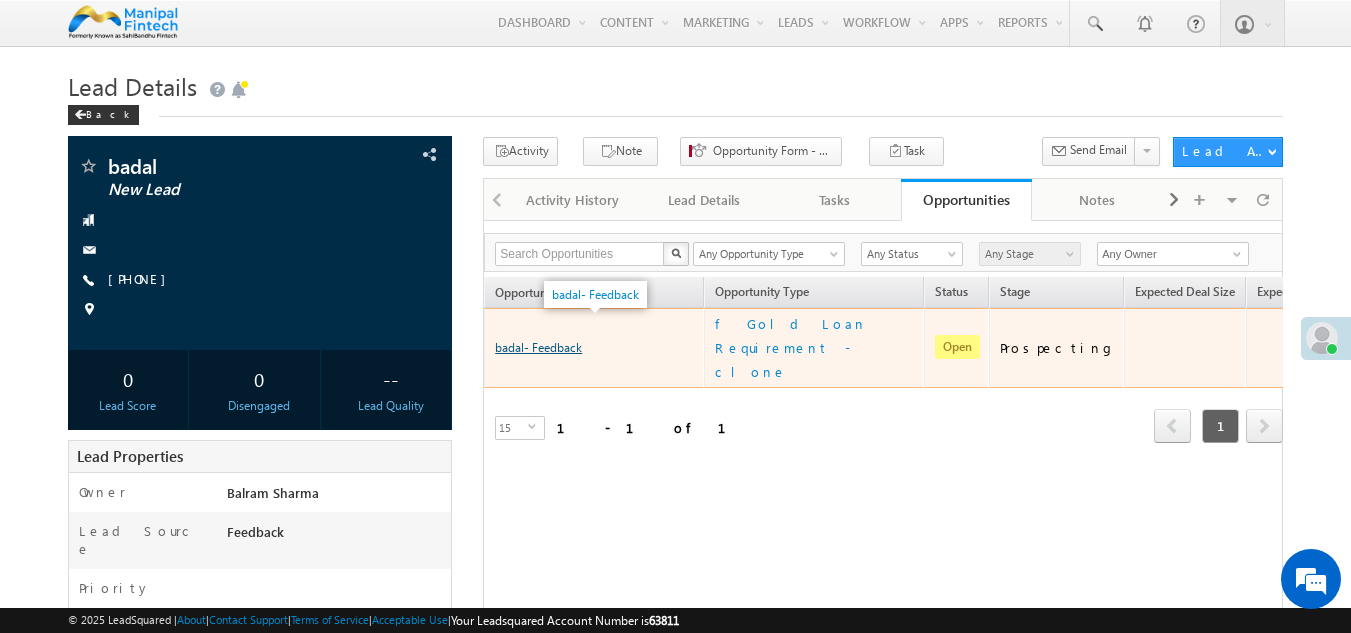 click on "badal- Feedback" at bounding box center (538, 347) 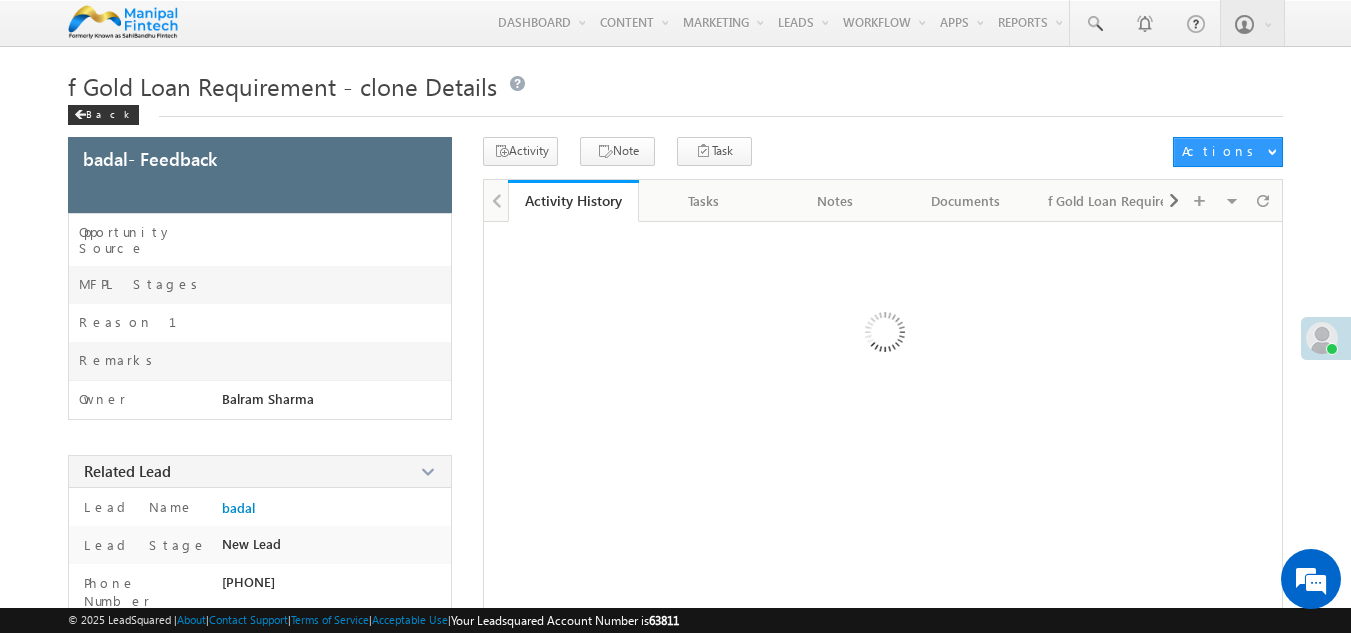 scroll, scrollTop: 0, scrollLeft: 0, axis: both 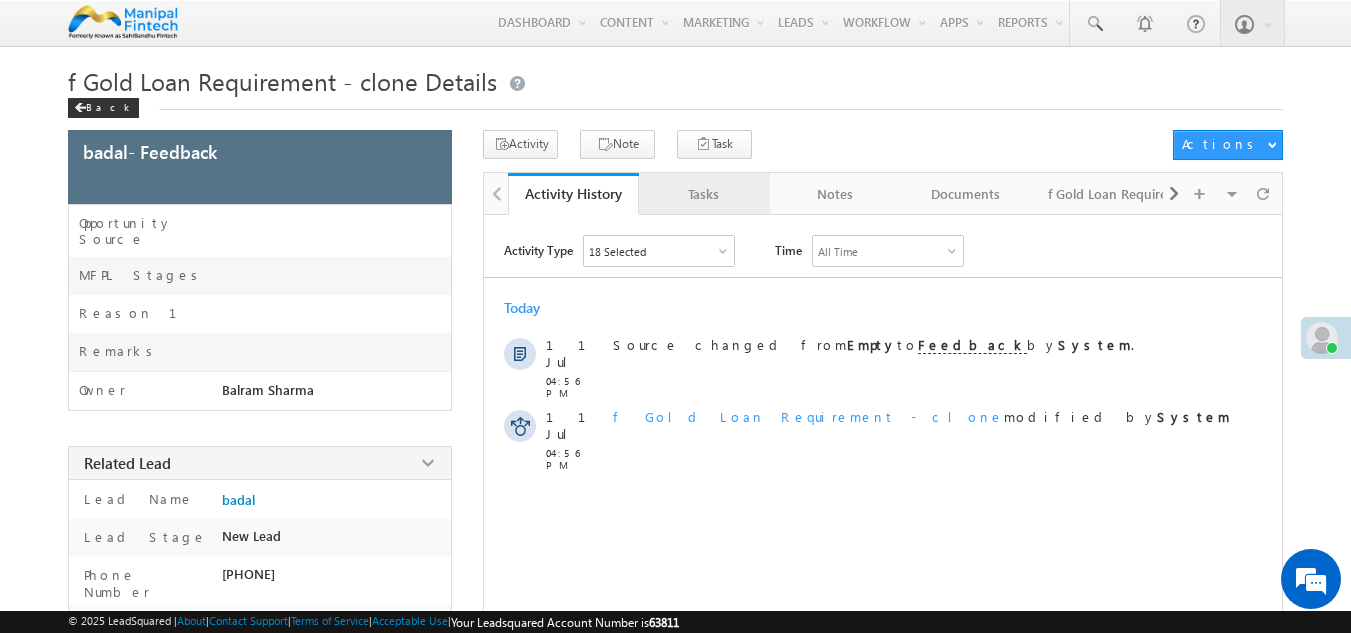 click on "Tasks" at bounding box center [703, 194] 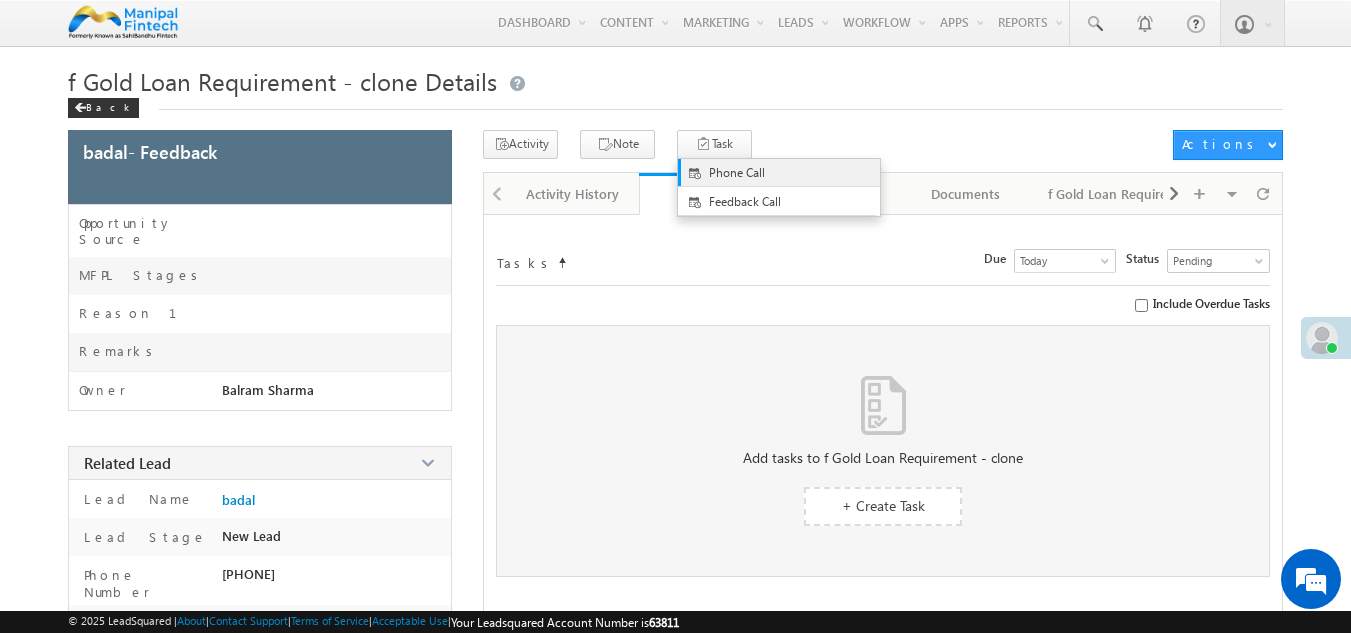 click on "Phone Call" at bounding box center [795, 173] 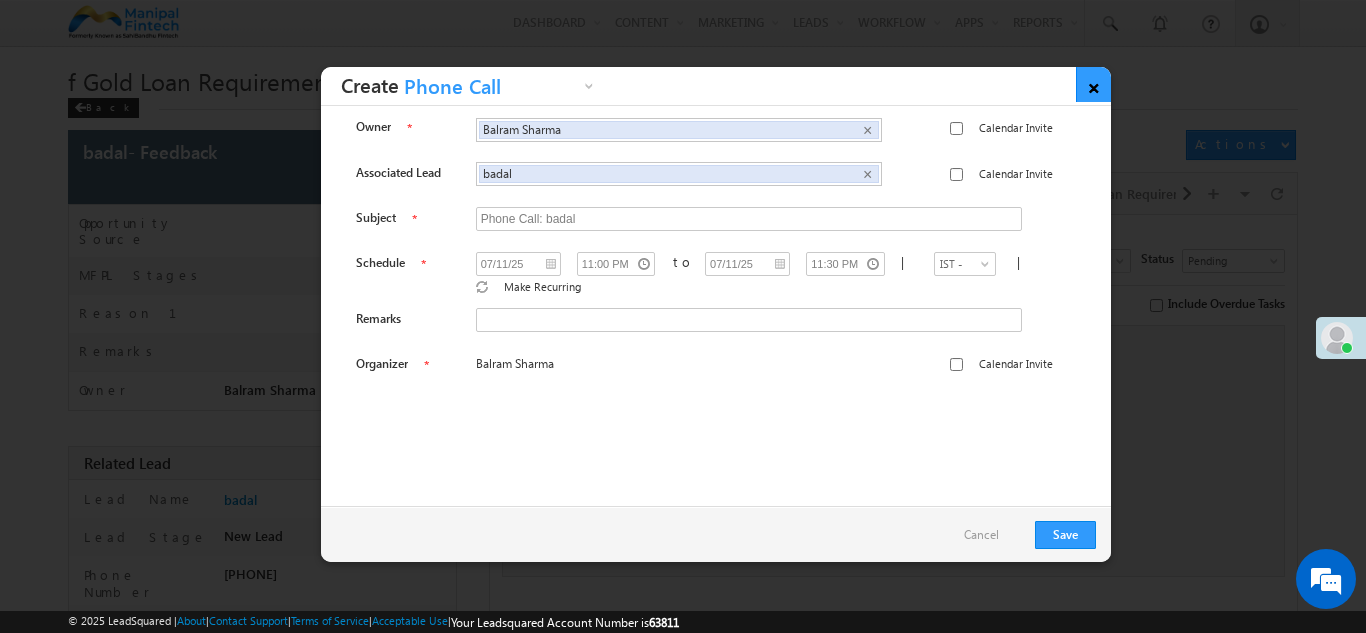click on "×" at bounding box center [1093, 84] 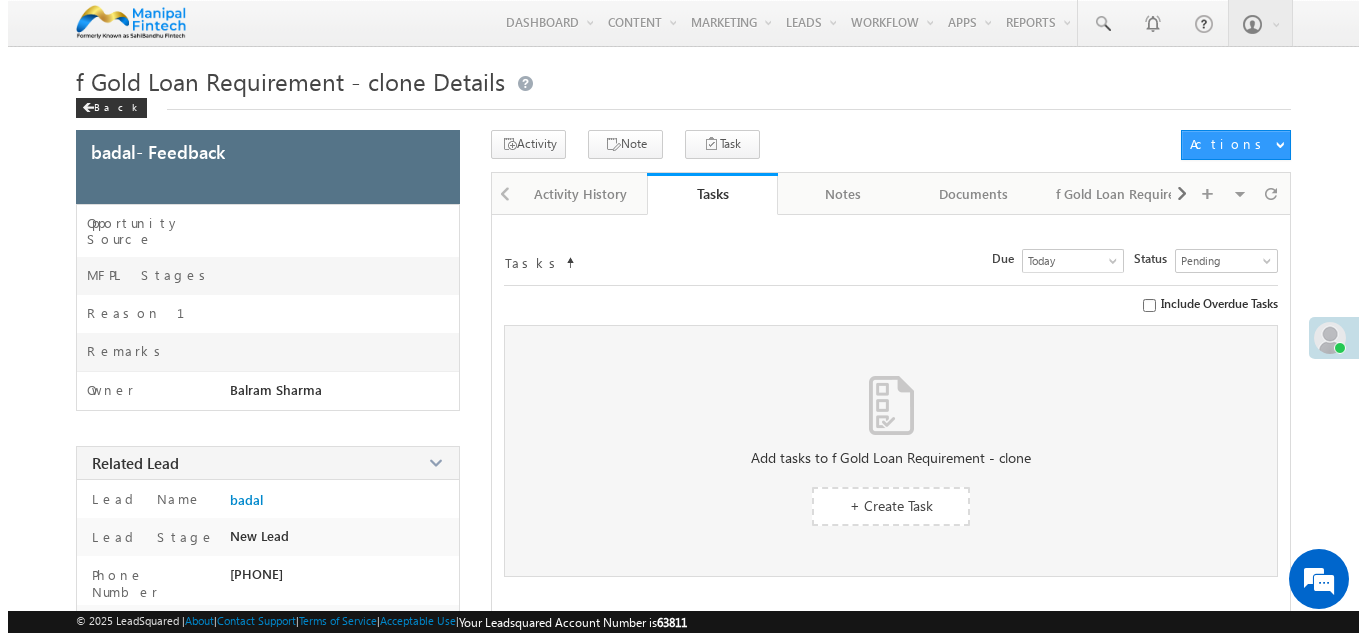 scroll, scrollTop: 0, scrollLeft: 0, axis: both 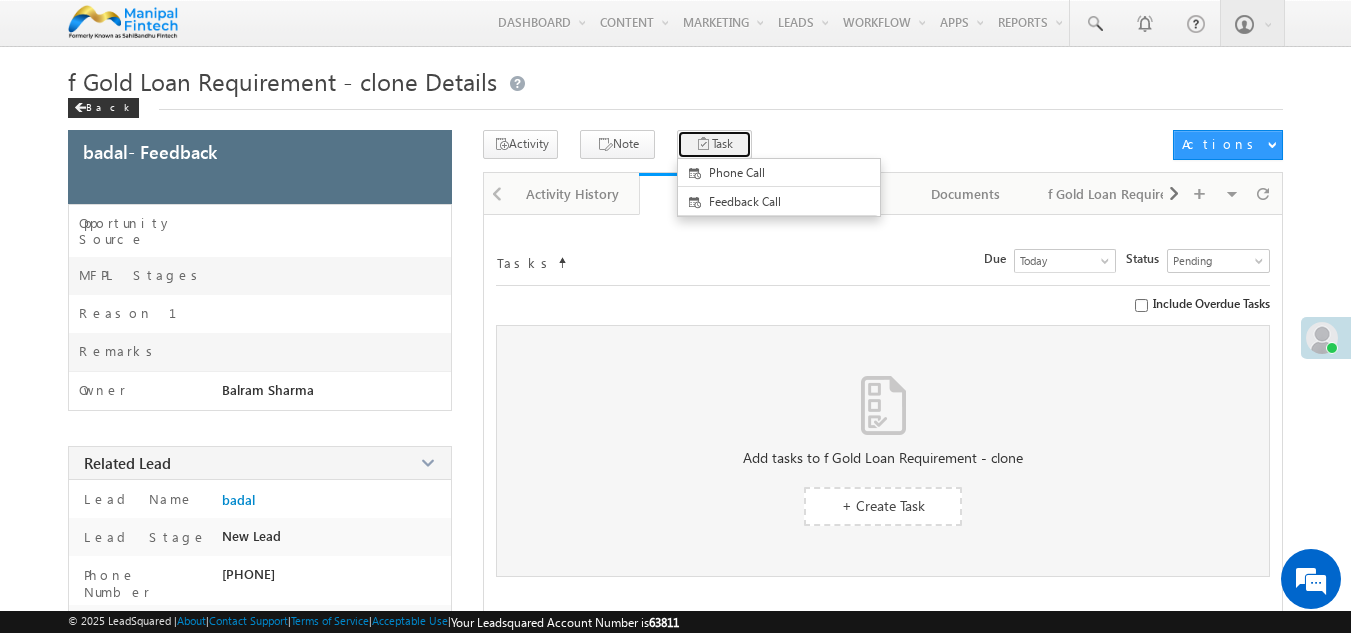 click on "Task" at bounding box center [714, 144] 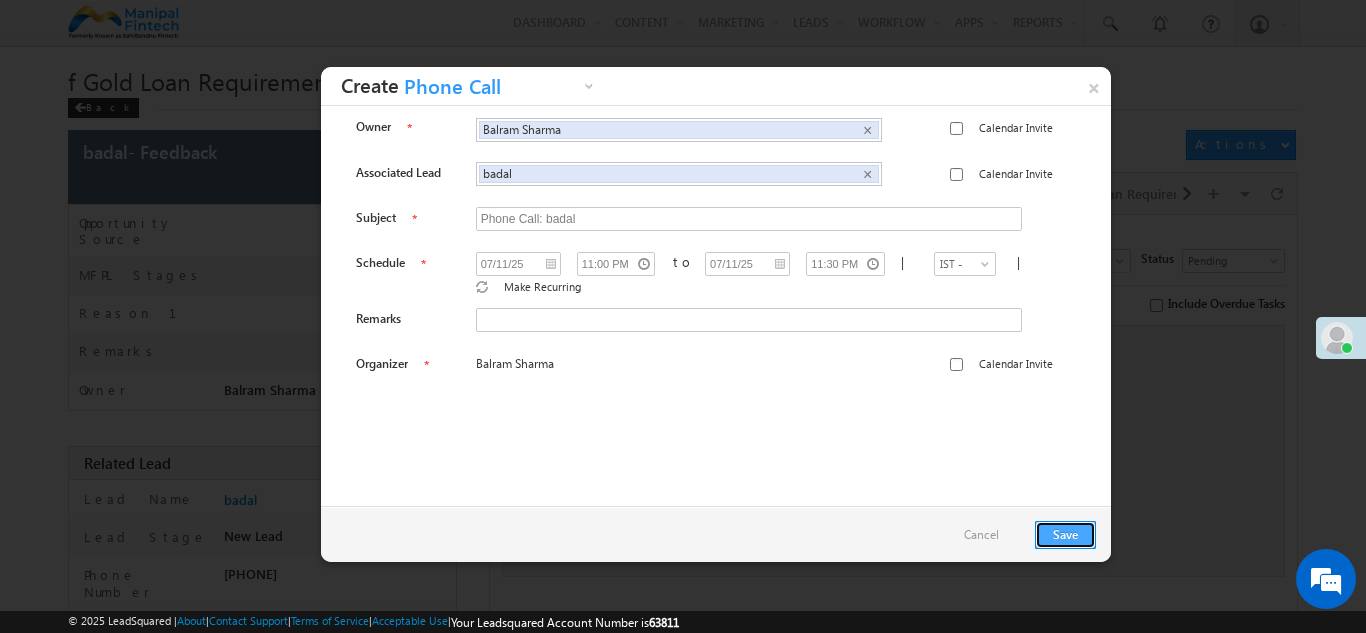 click on "Save" at bounding box center [1065, 535] 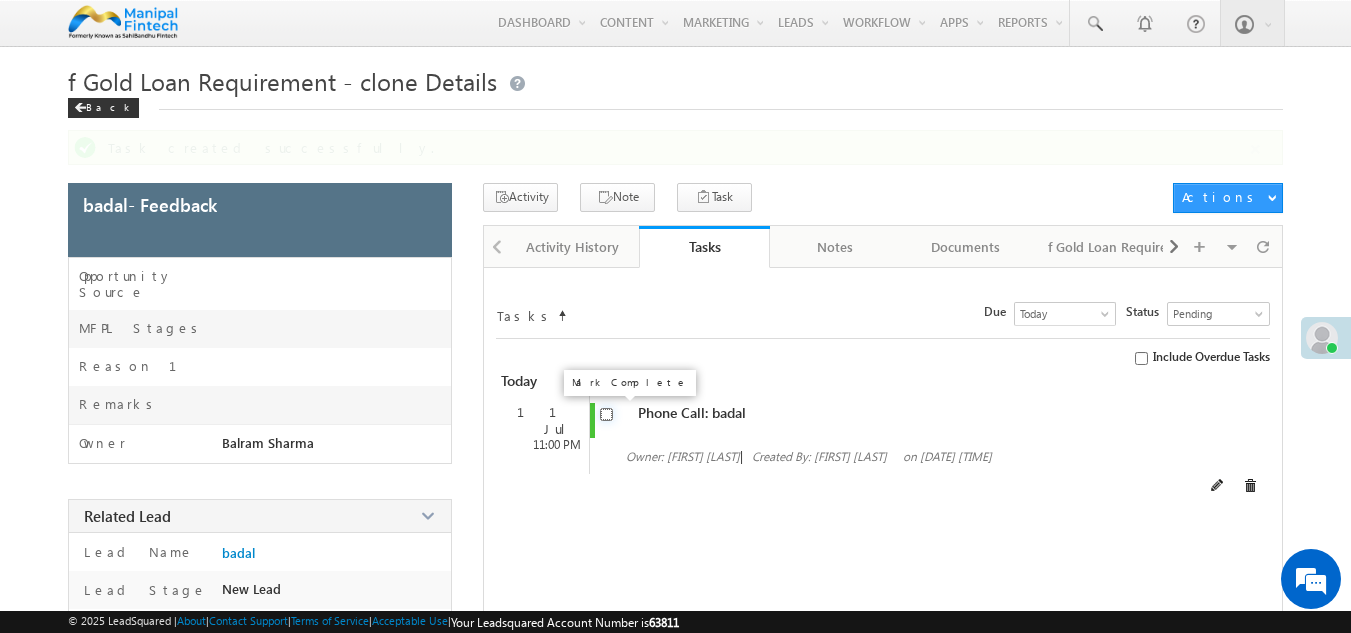 click at bounding box center [606, 414] 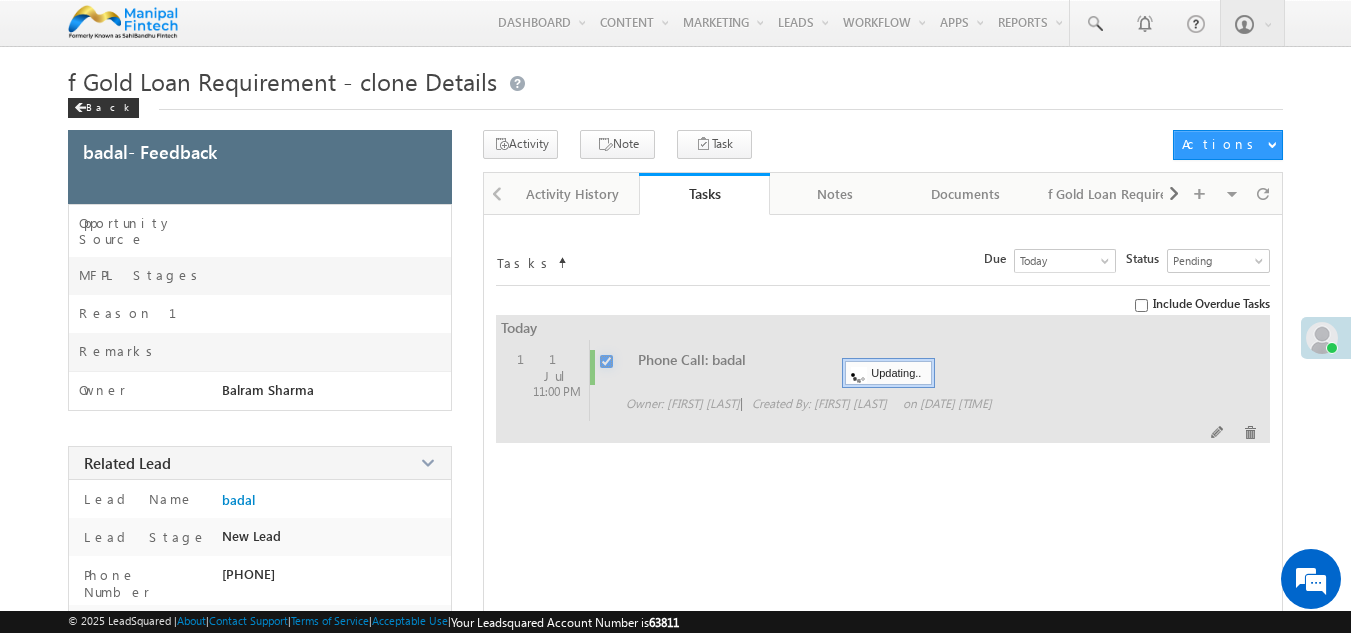 checkbox on "false" 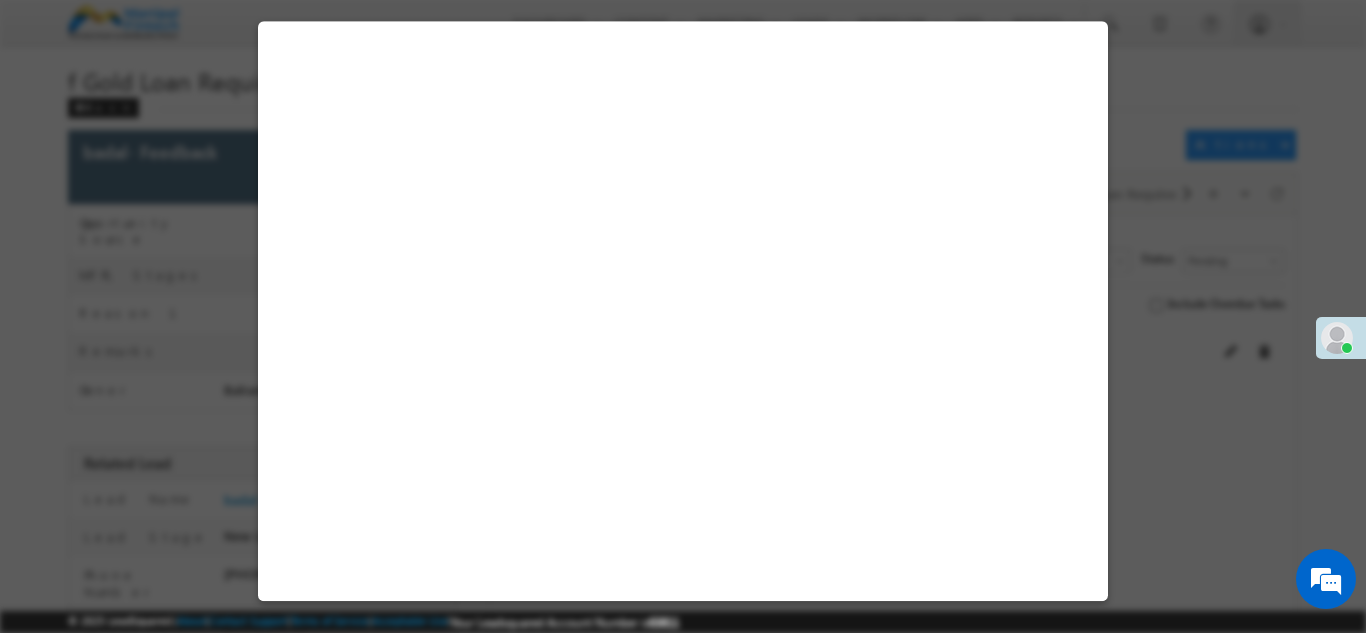 select on "Feedback" 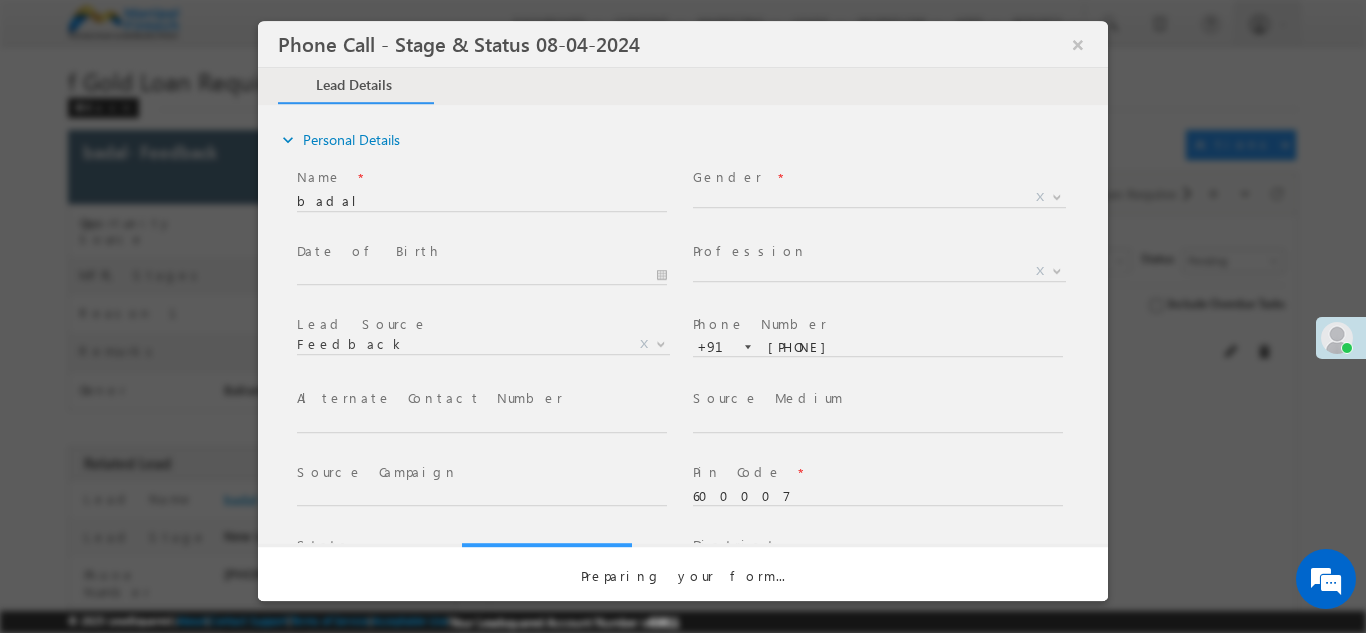 scroll, scrollTop: 0, scrollLeft: 0, axis: both 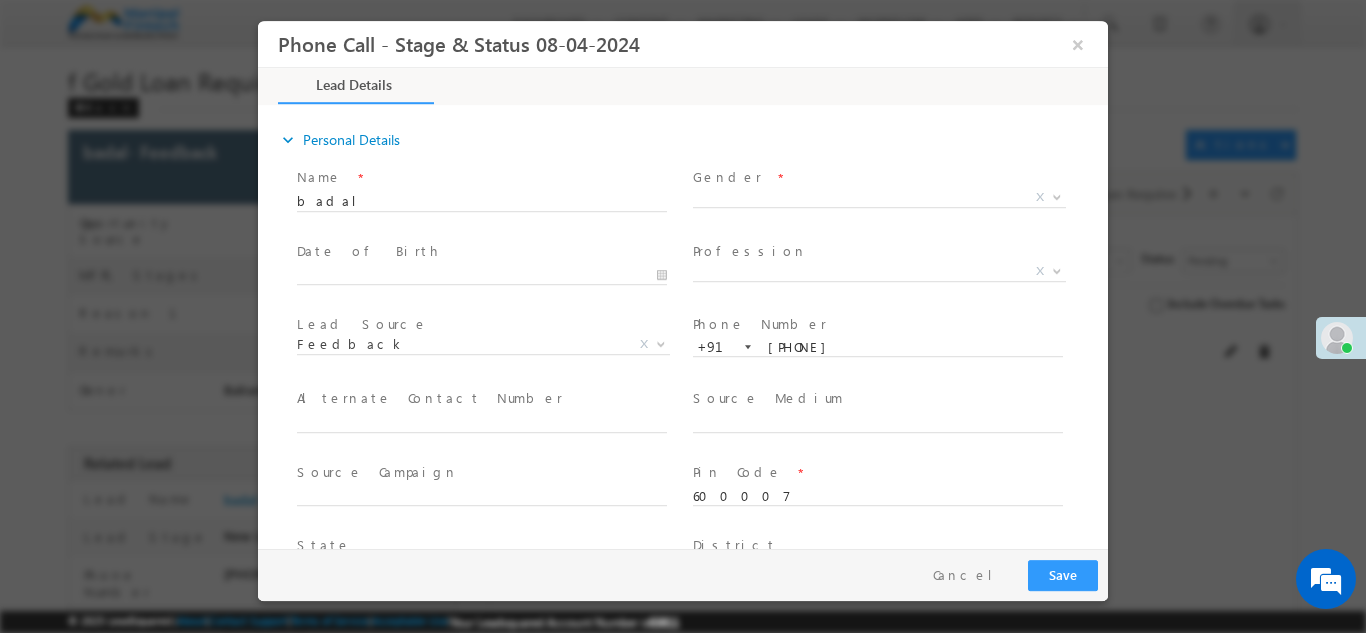 type on "07/11/25 10:42 PM" 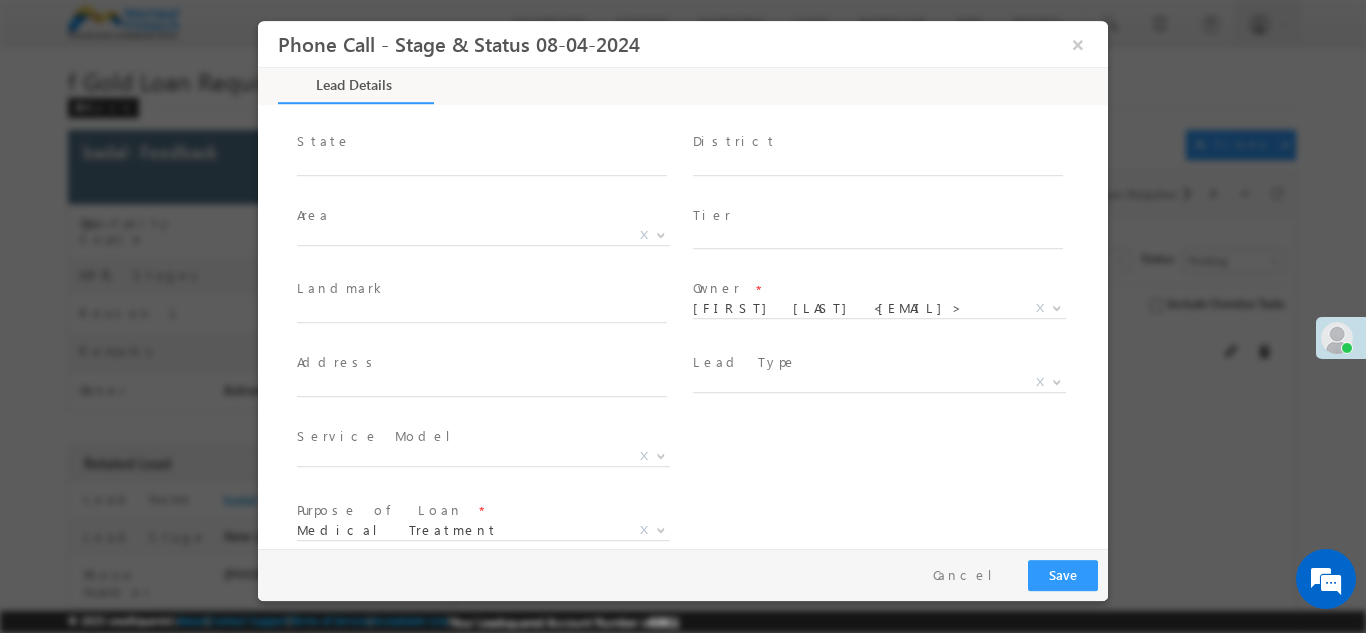 scroll, scrollTop: 405, scrollLeft: 0, axis: vertical 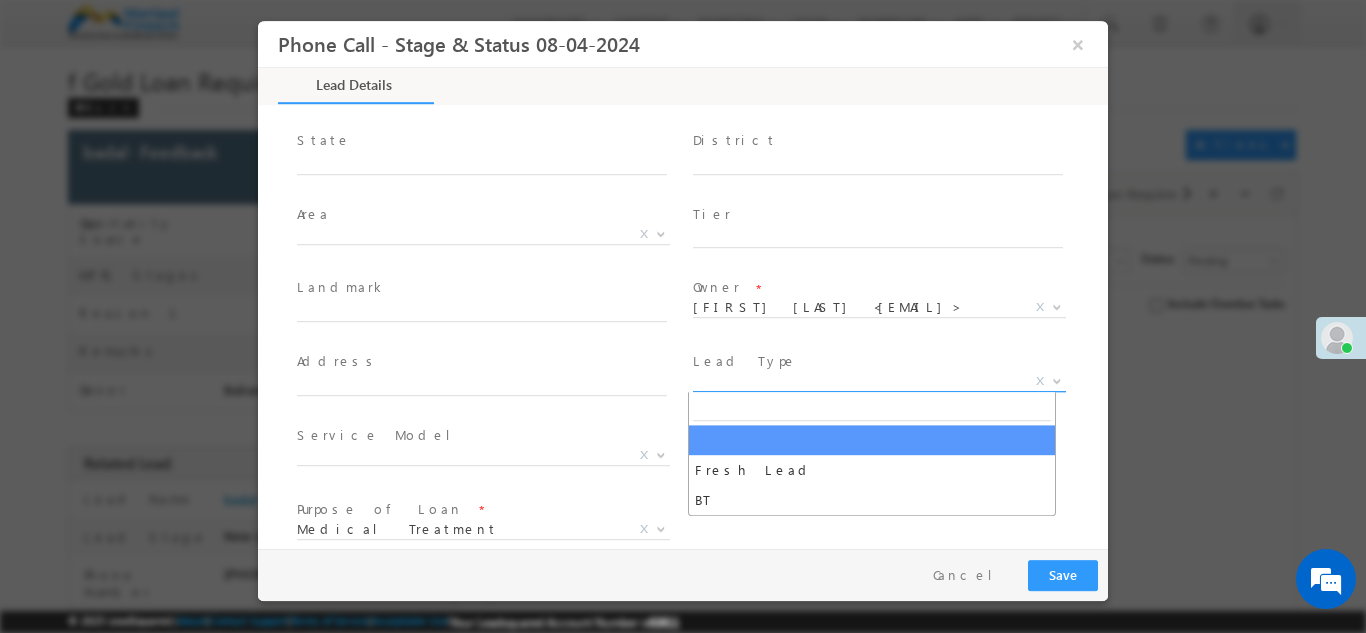 click on "X" at bounding box center [879, 381] 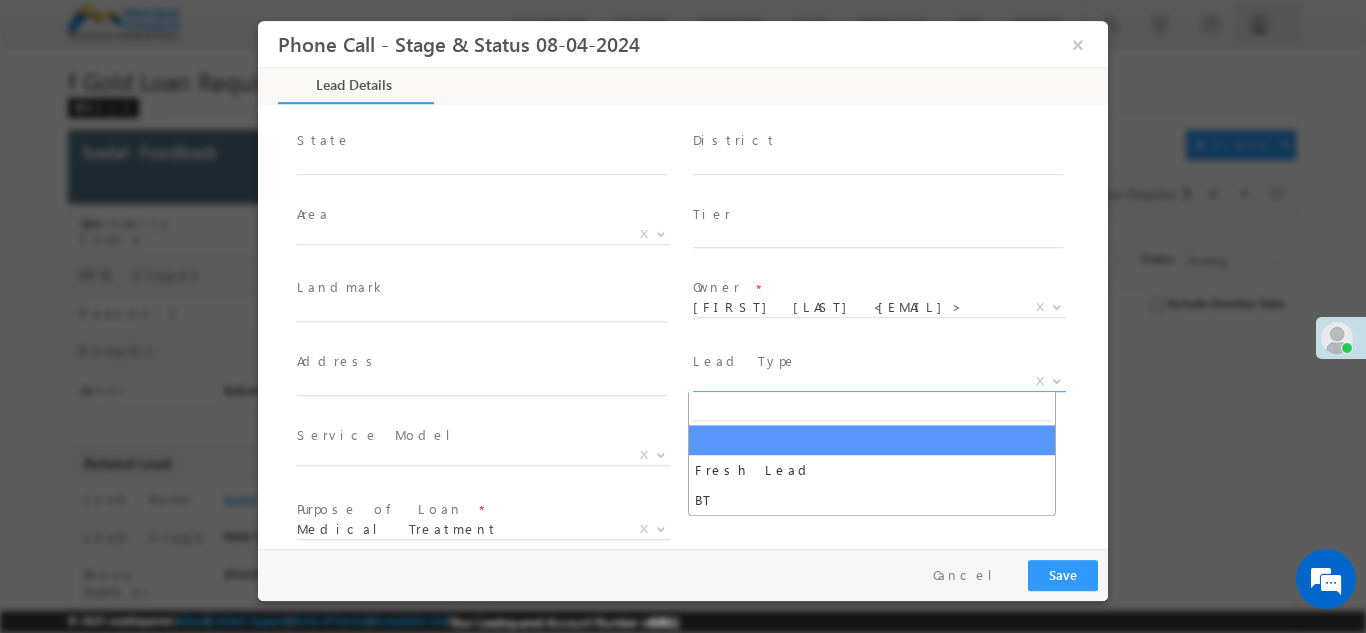 scroll, scrollTop: 405, scrollLeft: 0, axis: vertical 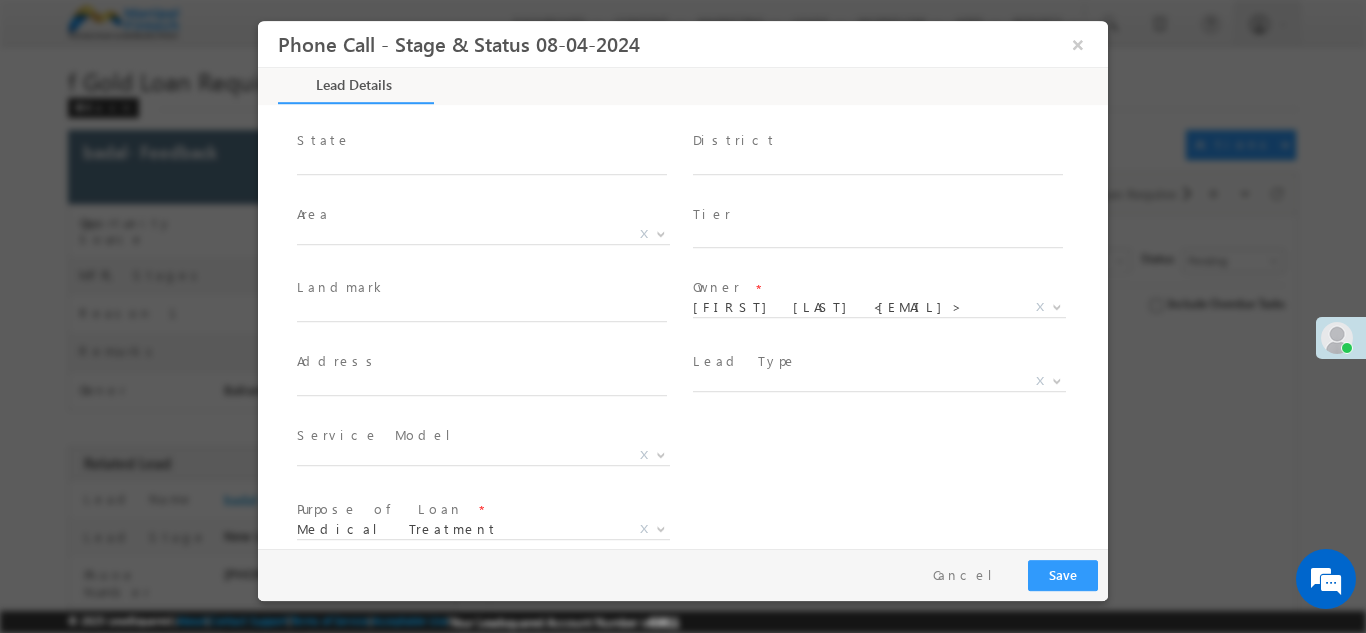 click on "Address
*" at bounding box center [481, 361] 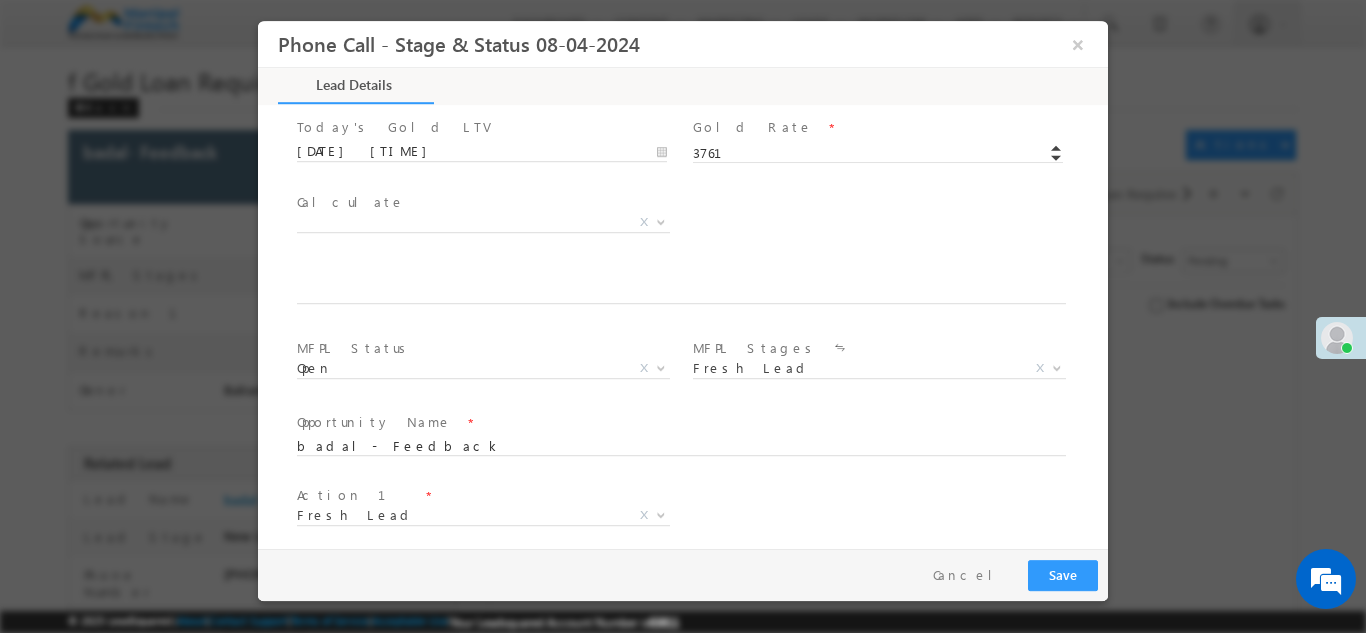 scroll, scrollTop: 1168, scrollLeft: 0, axis: vertical 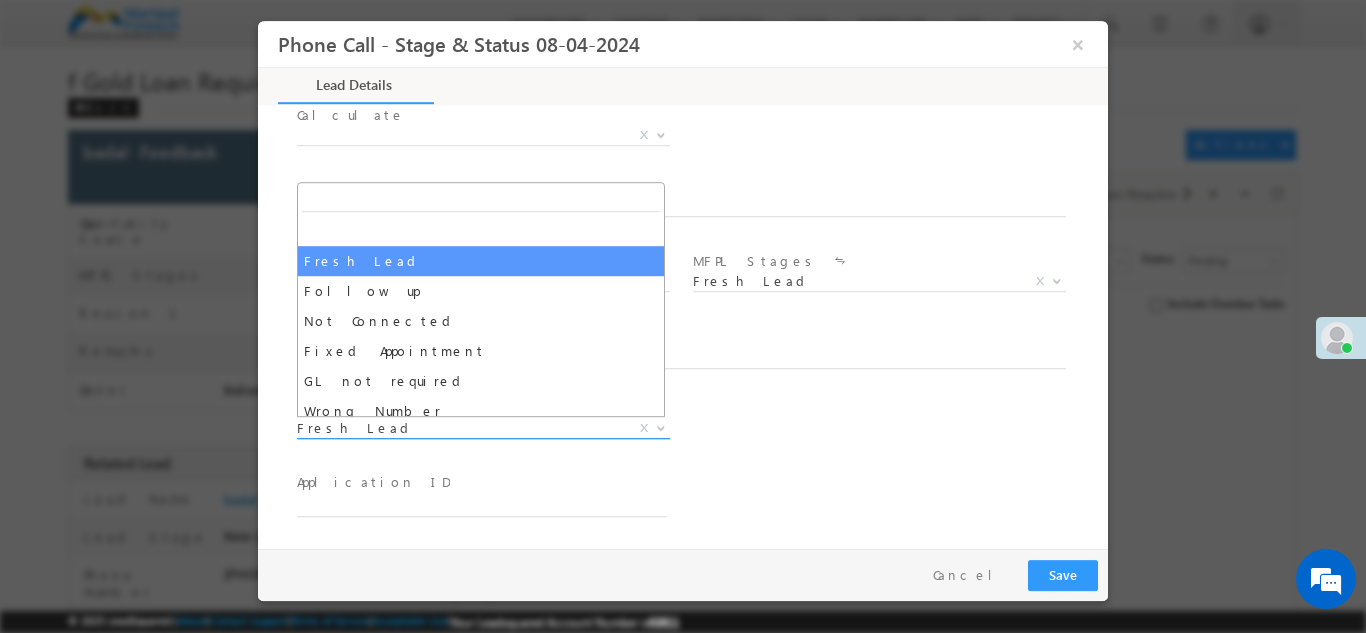 click on "Fresh Lead" at bounding box center [459, 427] 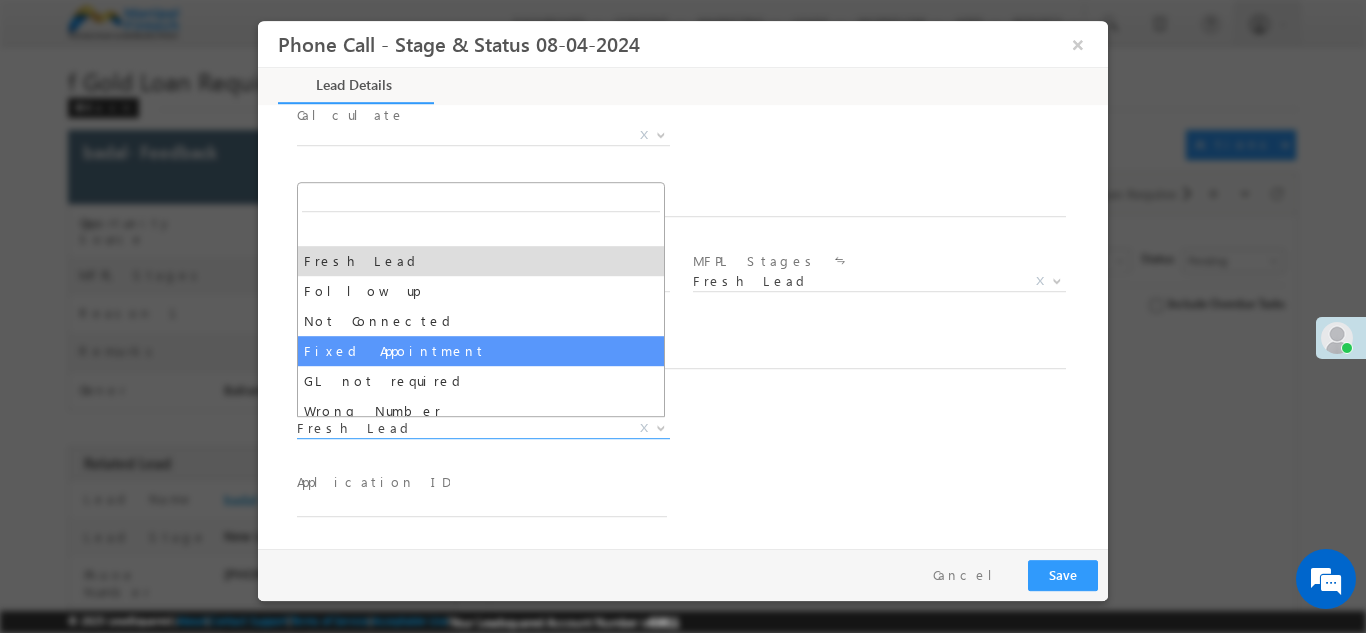 select on "Fixed Appointment" 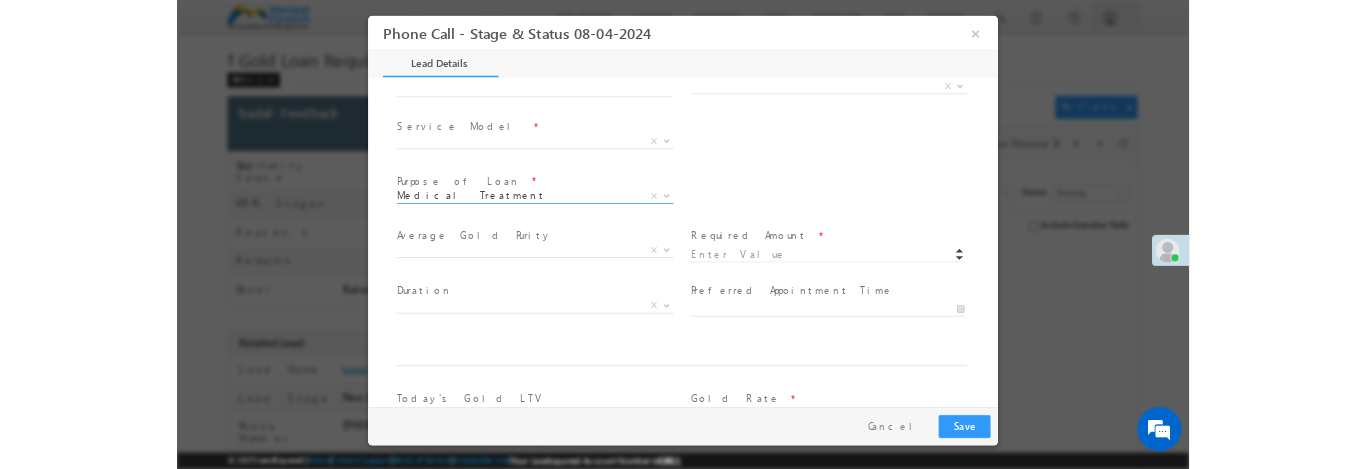 scroll, scrollTop: 669, scrollLeft: 0, axis: vertical 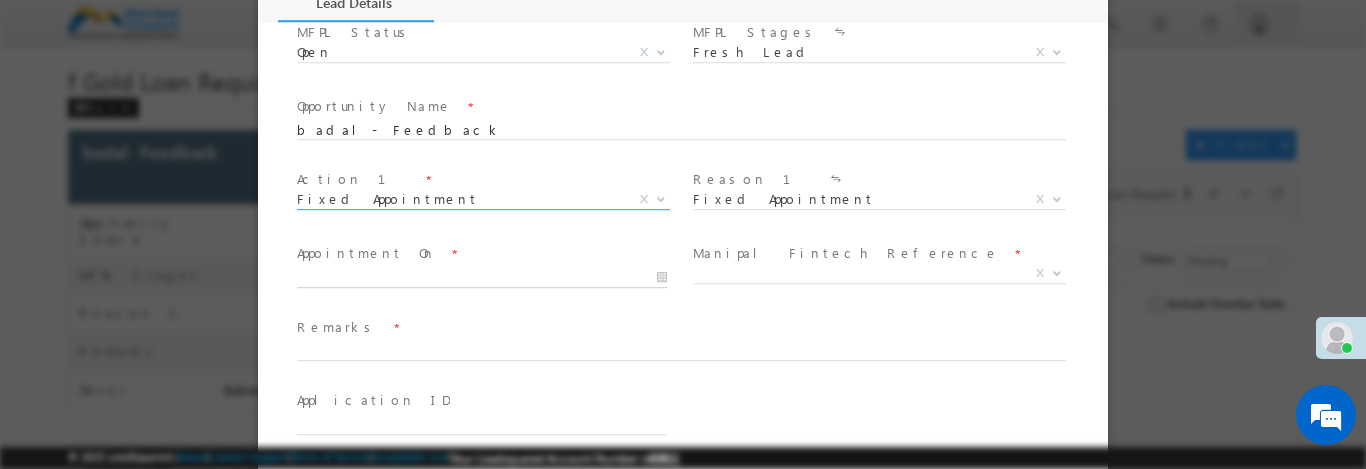 type on "07/11/25 10:43 PM" 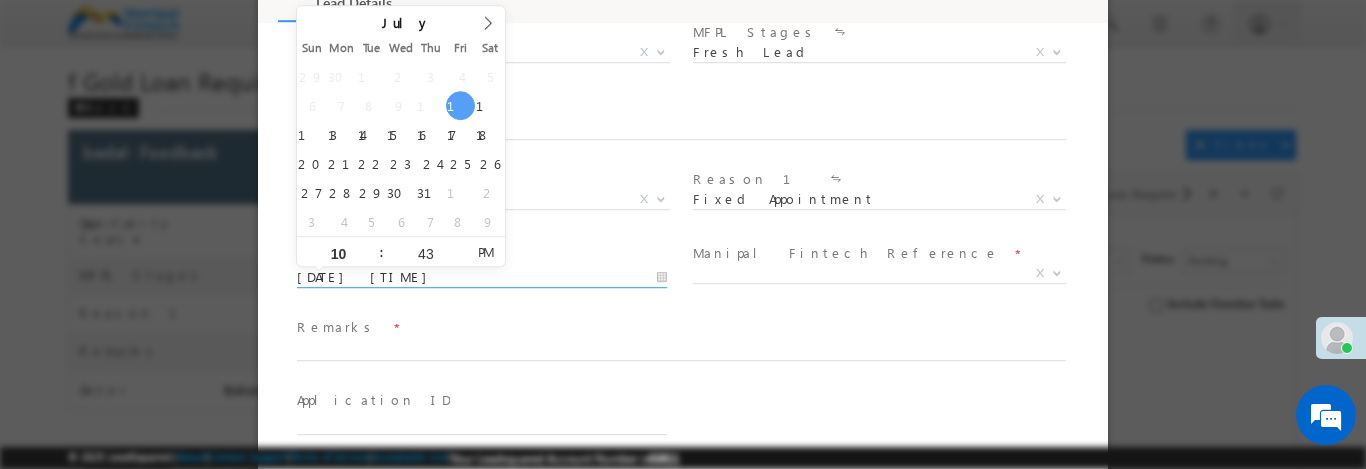 click on "07/11/25 10:43 PM" at bounding box center (482, 278) 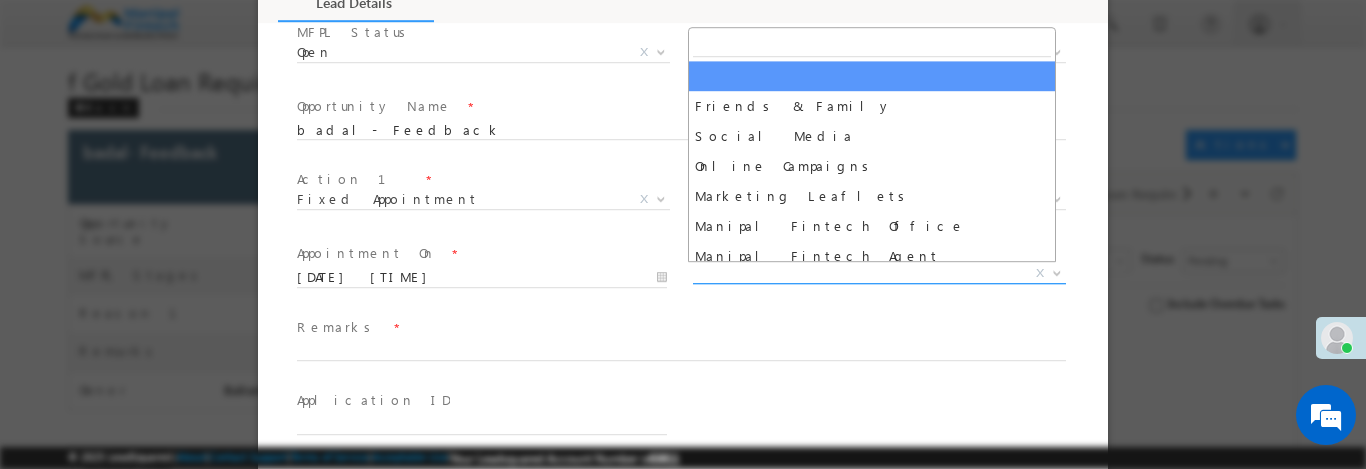 click at bounding box center (1057, 272) 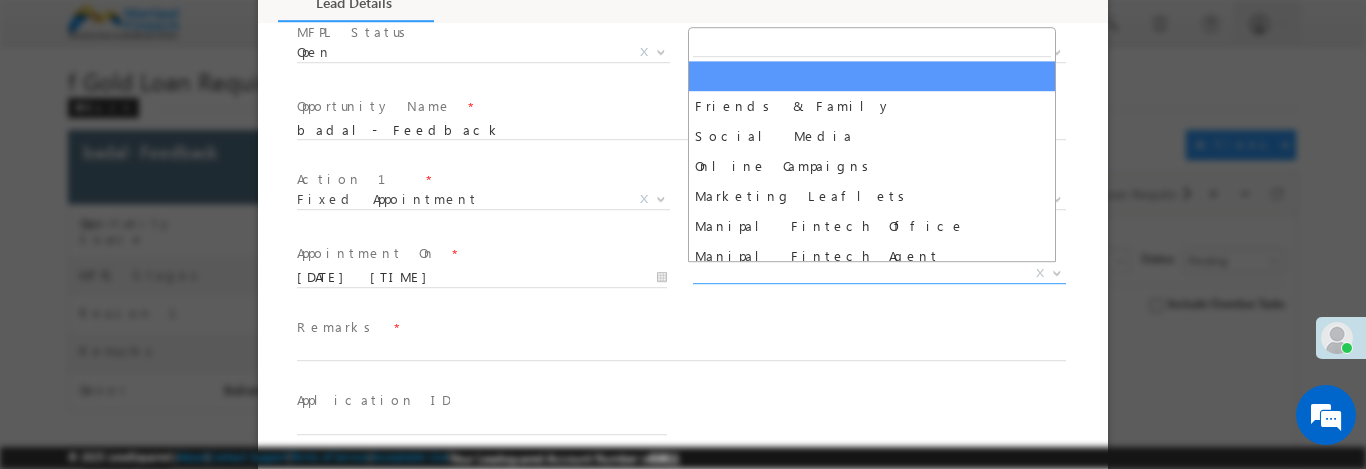 click at bounding box center (683, 234) 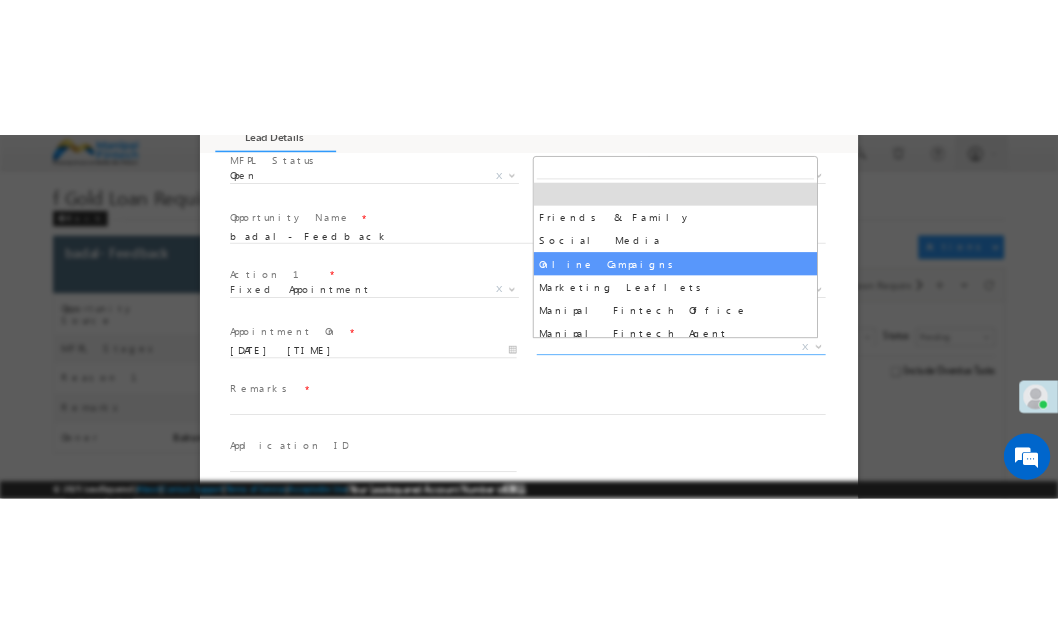scroll, scrollTop: 70, scrollLeft: 0, axis: vertical 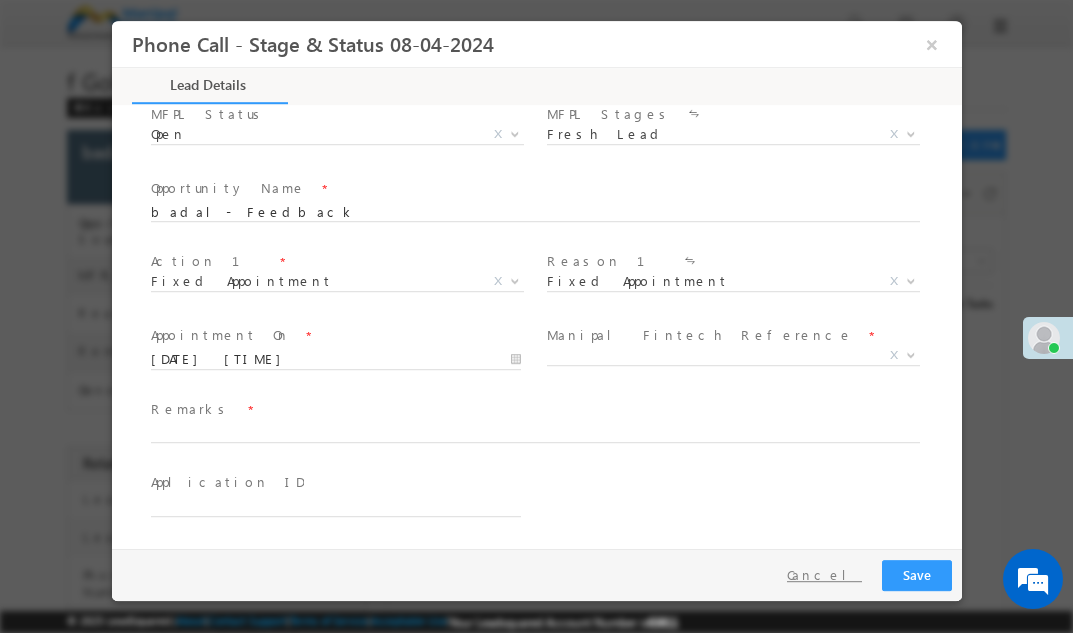 click on "Cancel" at bounding box center (823, 574) 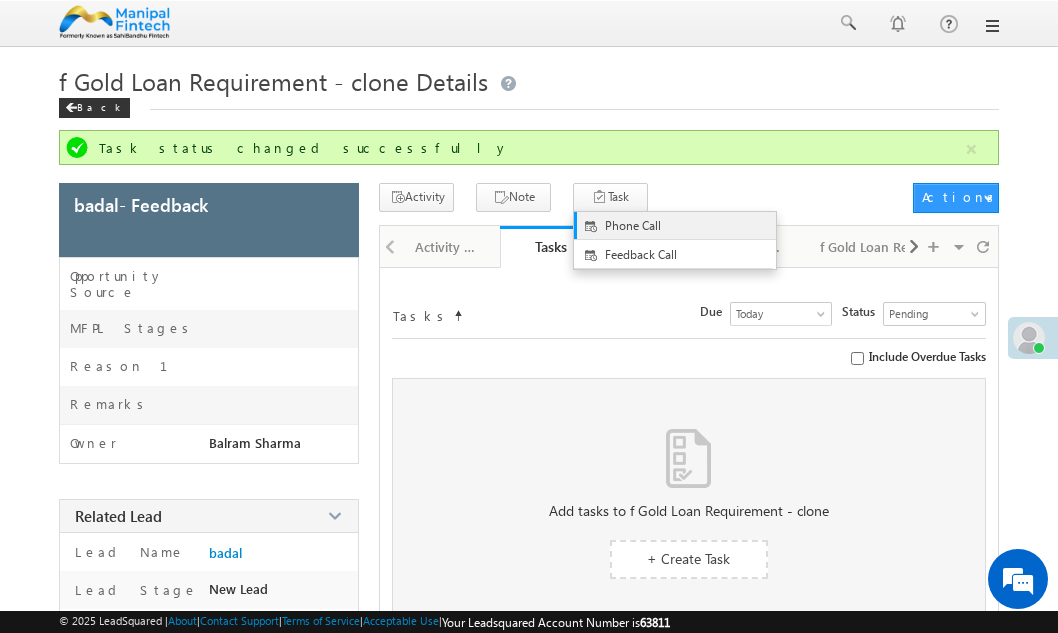 click on "Phone Call" at bounding box center [691, 226] 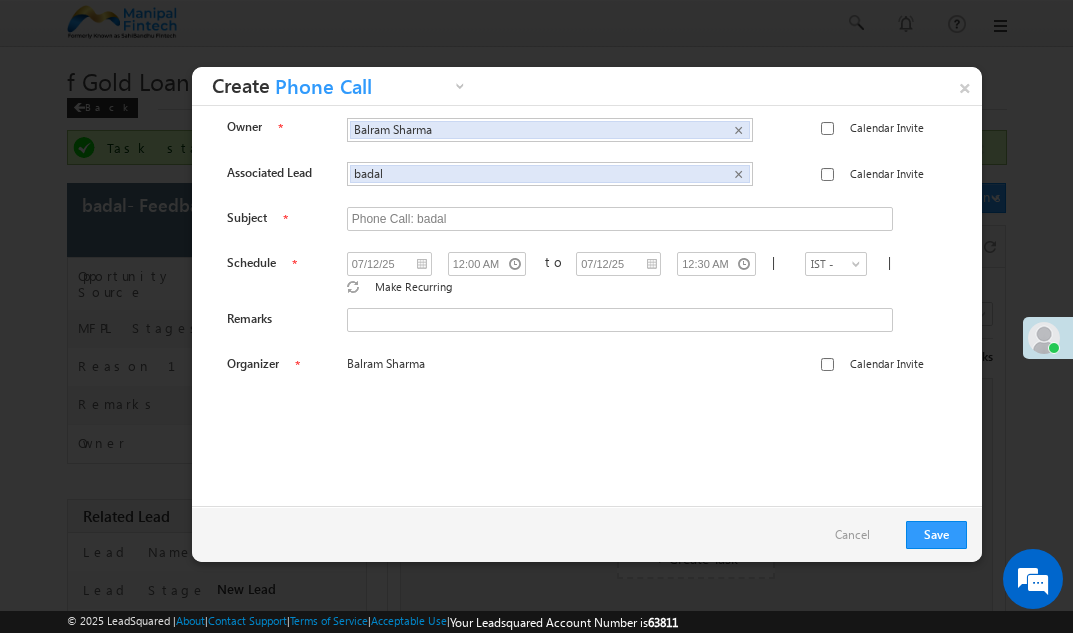 click on "Cancel" at bounding box center [862, 534] 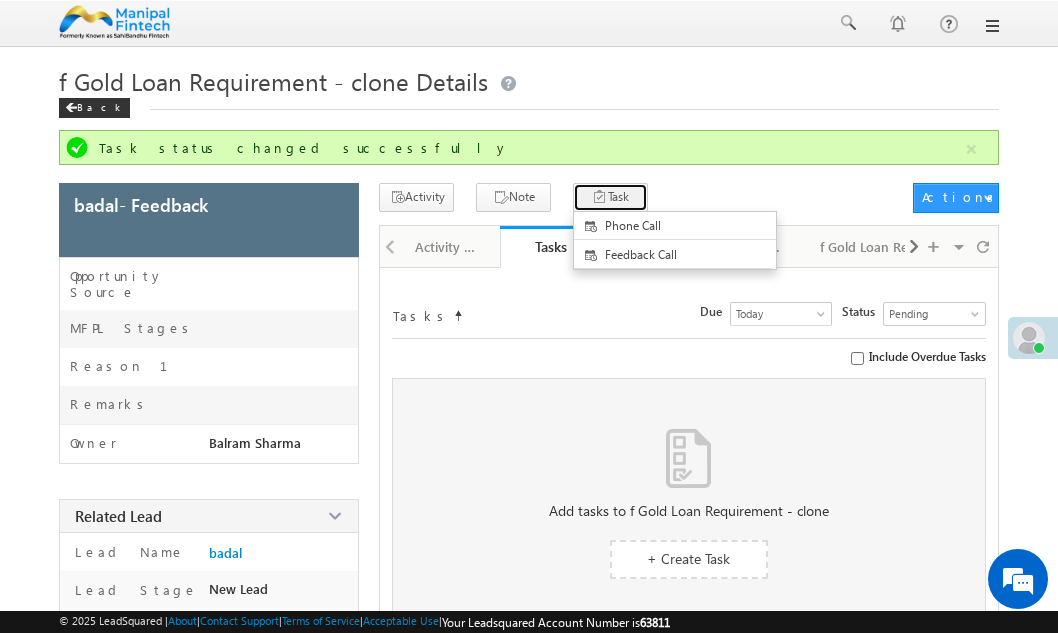 click on "Task" at bounding box center [610, 197] 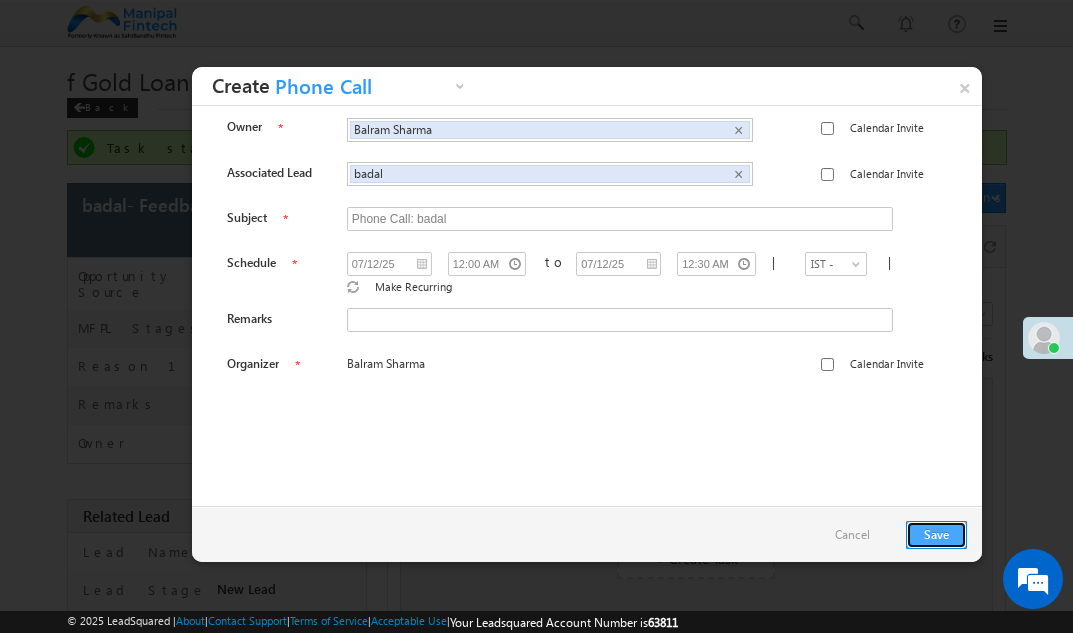 click on "Save" at bounding box center [936, 535] 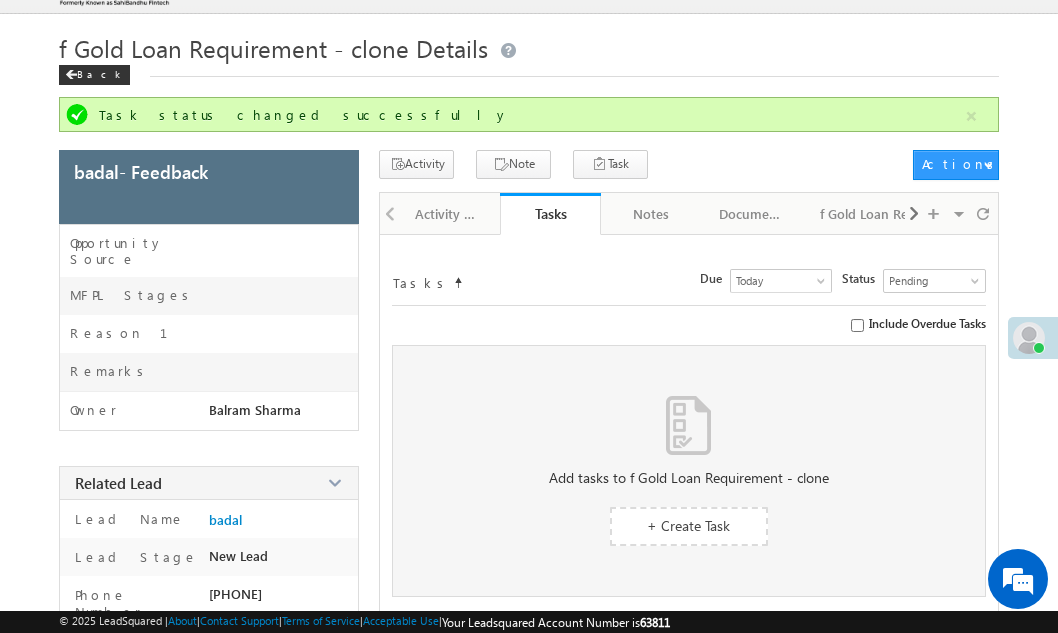 scroll, scrollTop: 28, scrollLeft: 0, axis: vertical 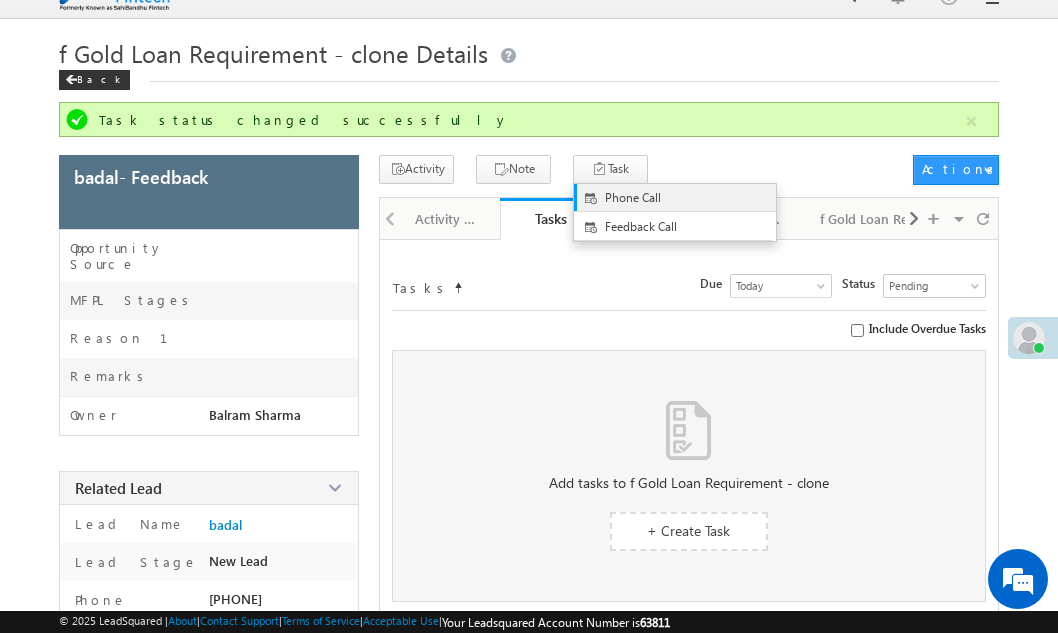 click on "Phone Call" at bounding box center (691, 198) 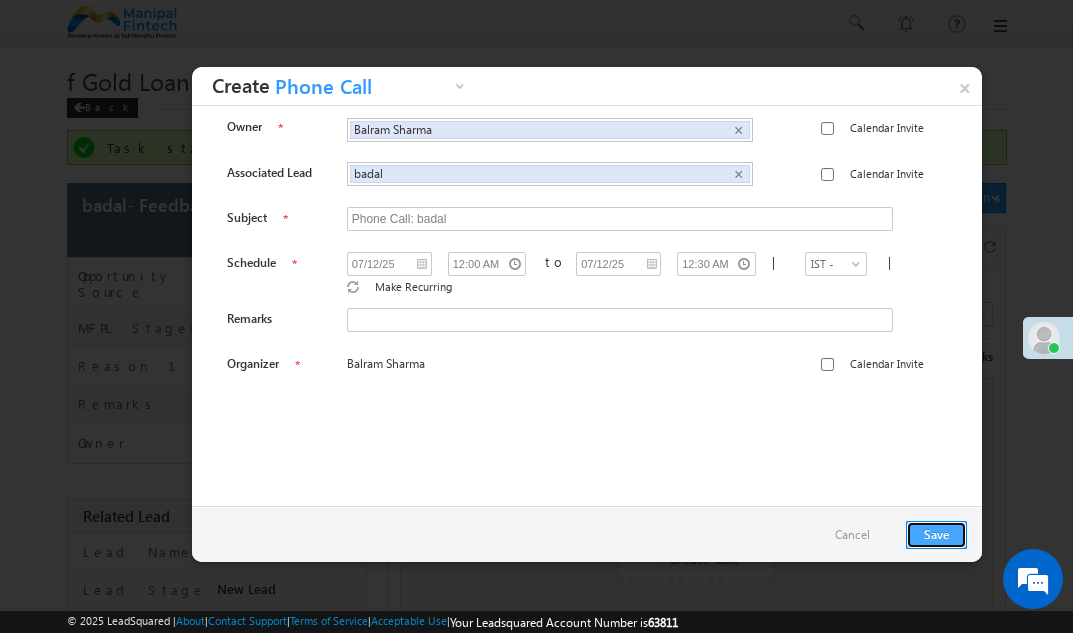 click on "Save" at bounding box center (936, 535) 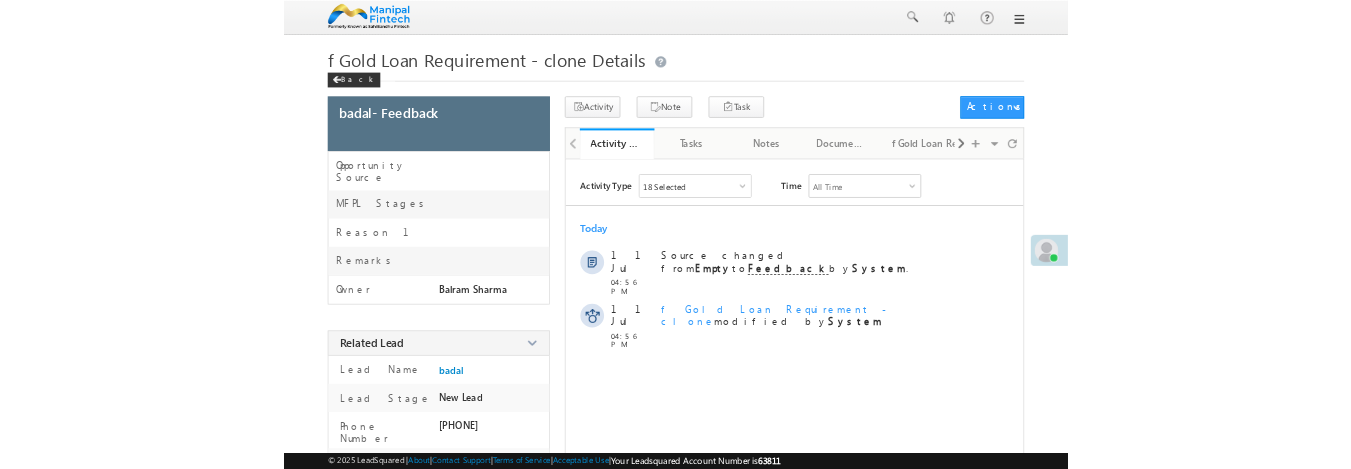 scroll, scrollTop: 0, scrollLeft: 0, axis: both 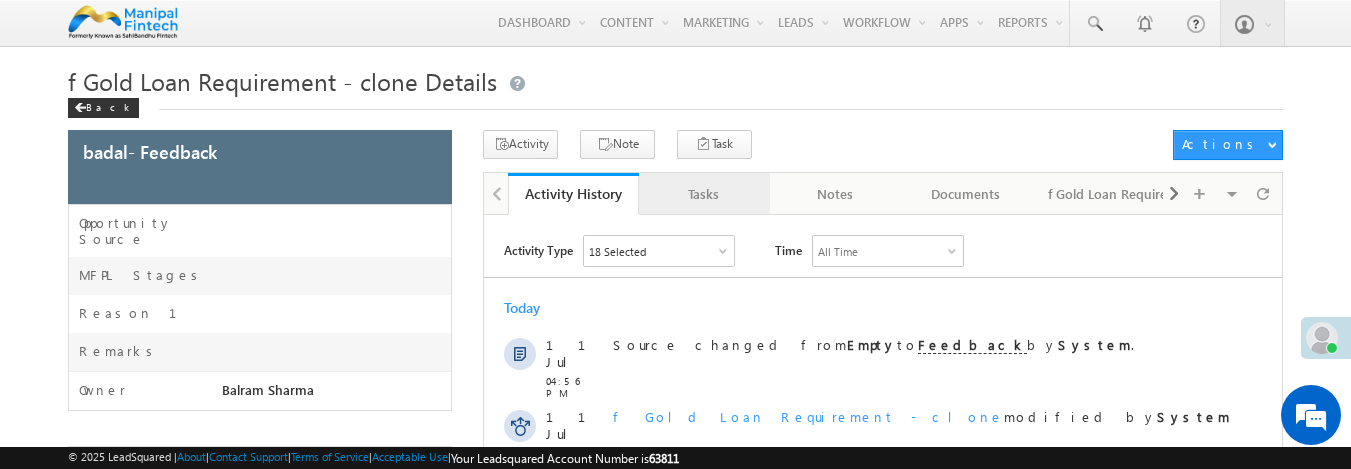 click on "Tasks" at bounding box center (703, 194) 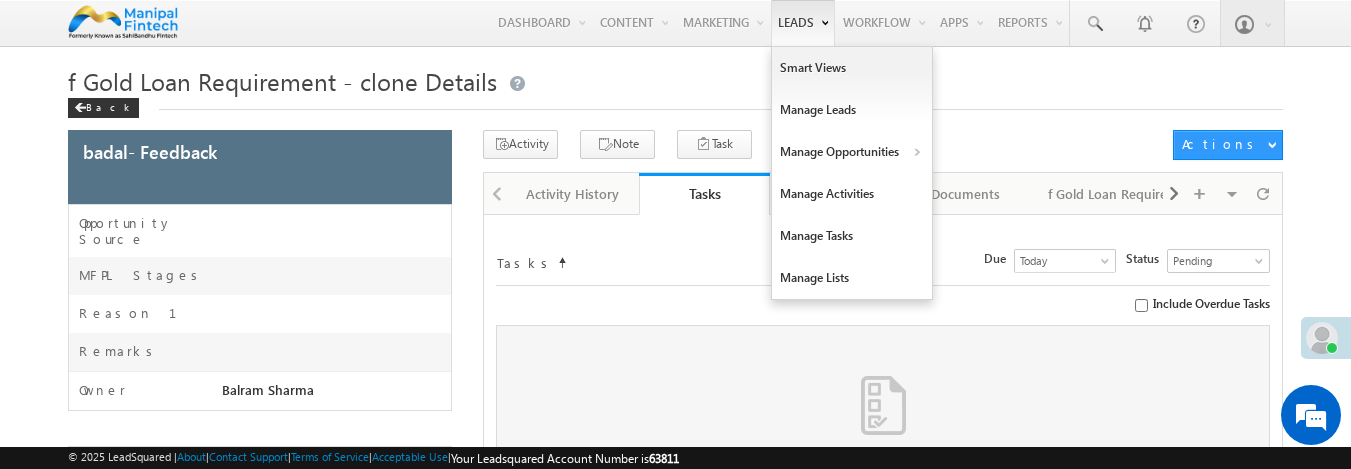 click on "Leads" at bounding box center (803, 23) 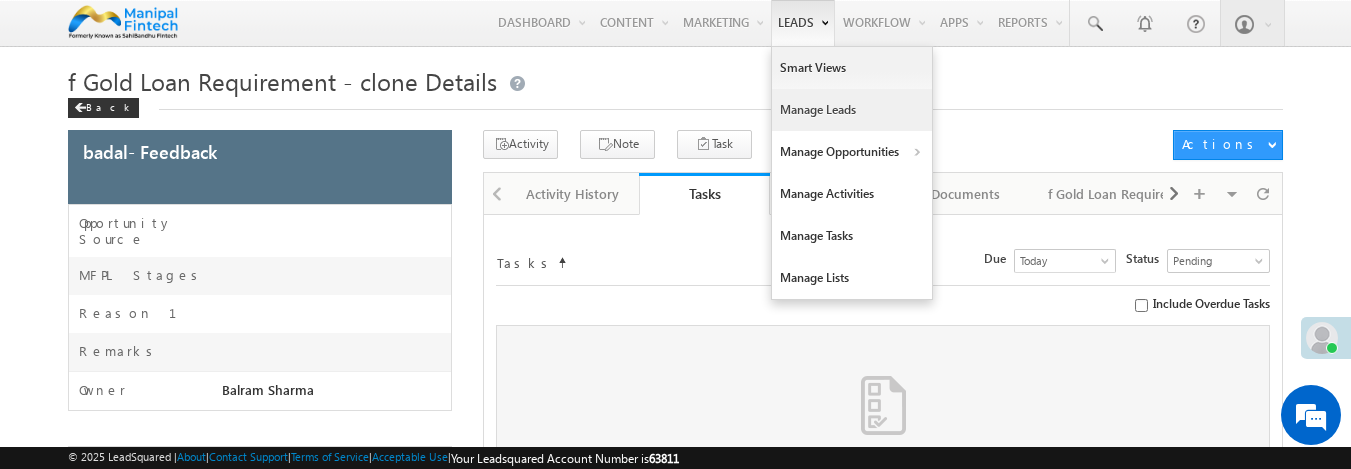 click on "Manage Leads" at bounding box center (852, 110) 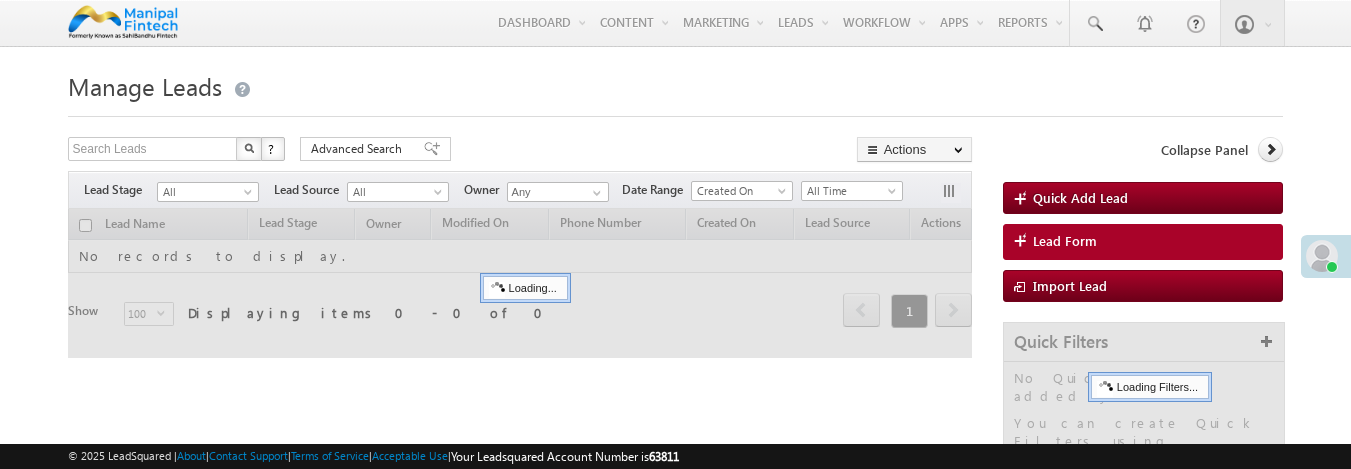 scroll, scrollTop: 0, scrollLeft: 0, axis: both 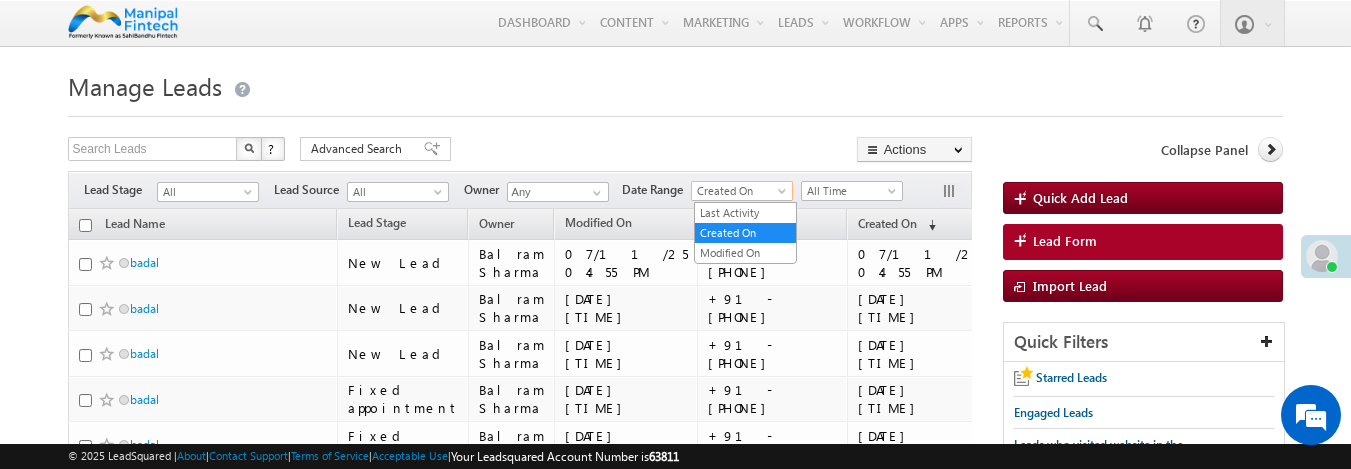 click on "Created On" at bounding box center [739, 191] 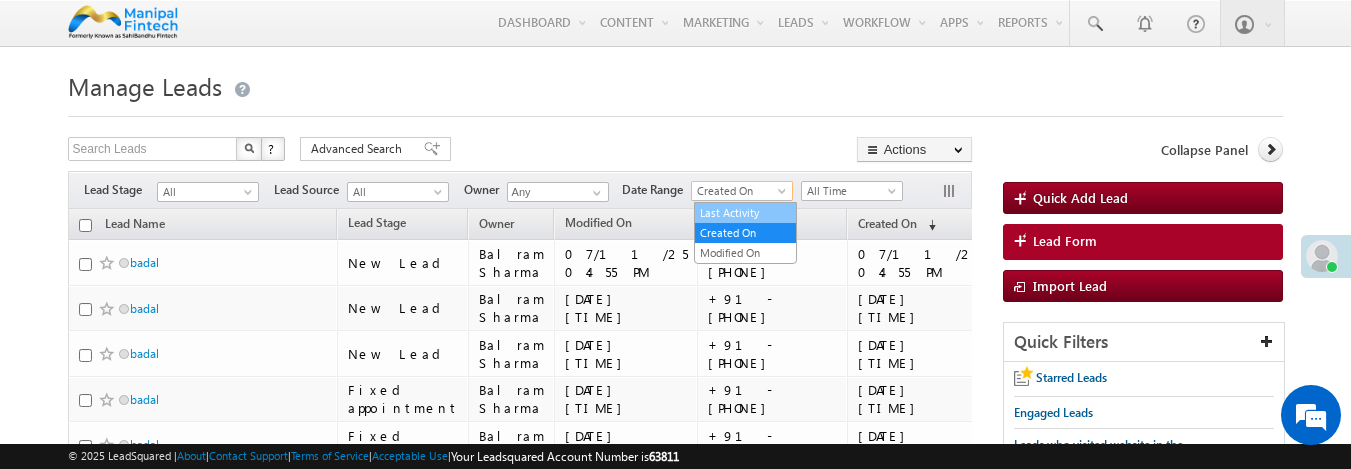 click on "Last Activity" at bounding box center (745, 213) 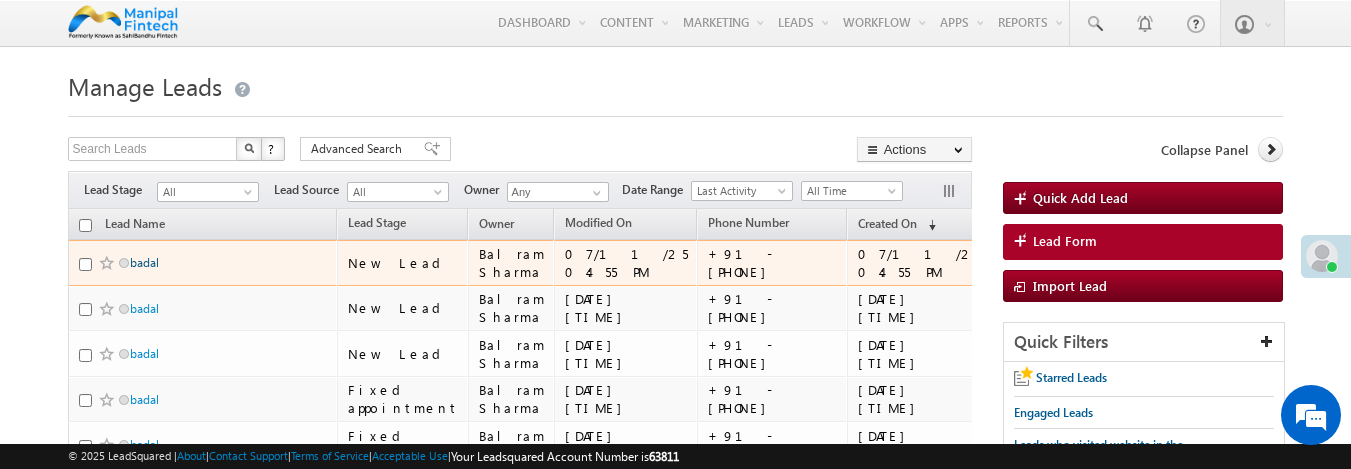 click on "badal" at bounding box center (144, 262) 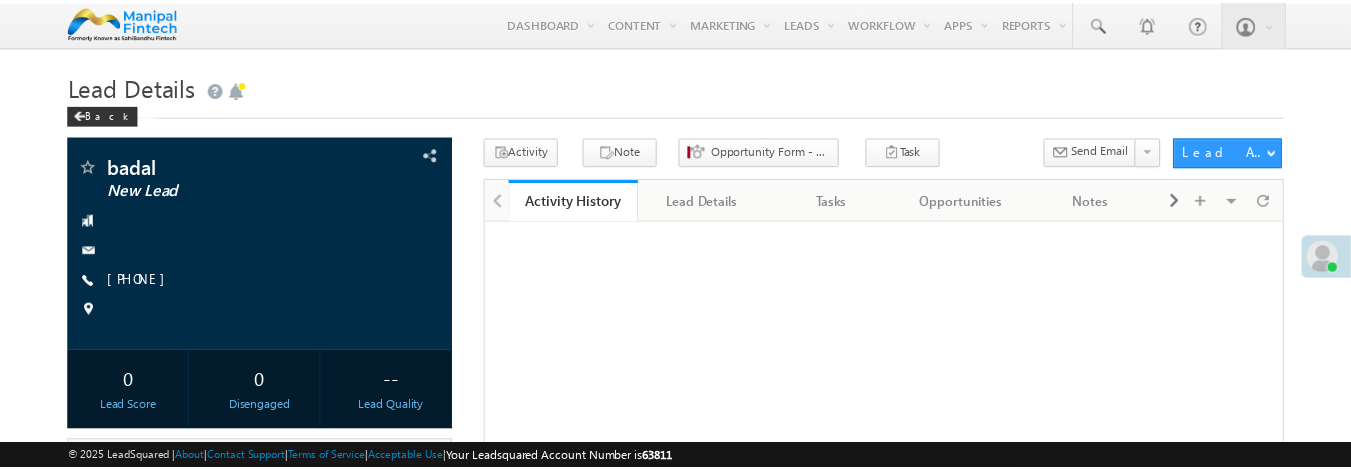 scroll, scrollTop: 0, scrollLeft: 0, axis: both 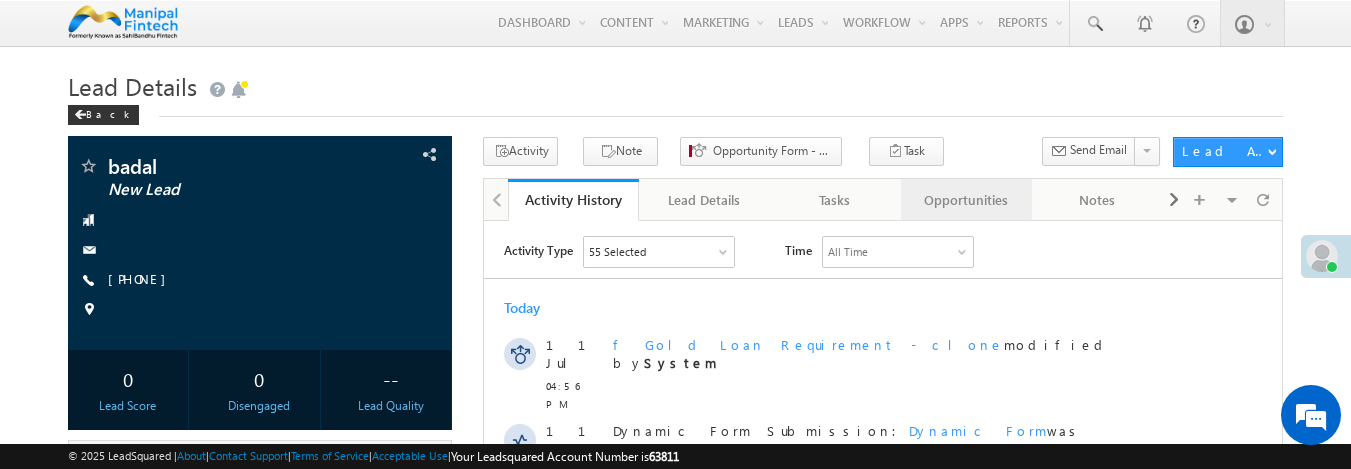 click on "Opportunities" at bounding box center [966, 200] 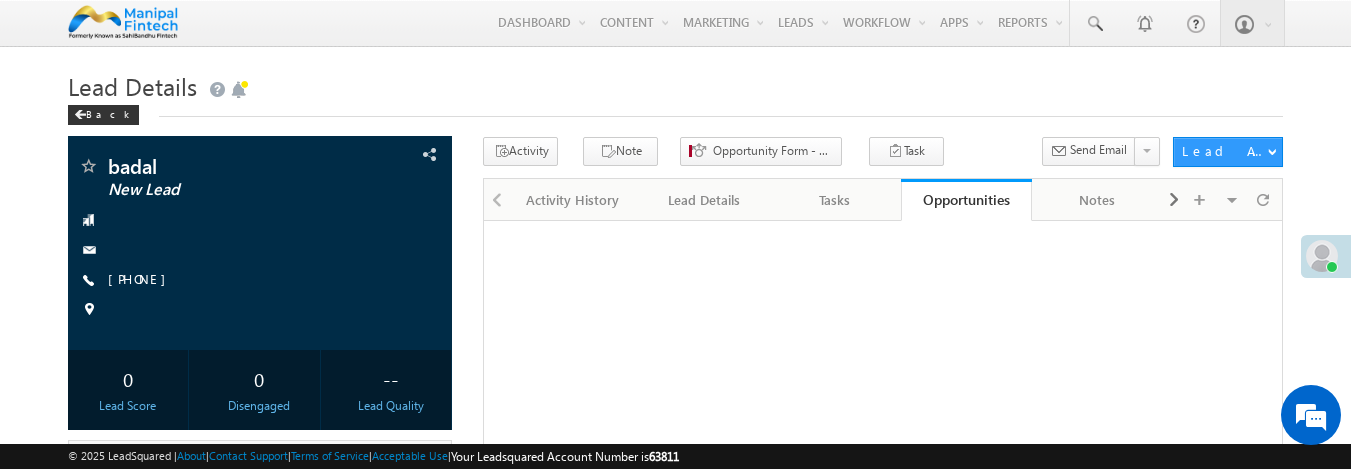scroll, scrollTop: 0, scrollLeft: 0, axis: both 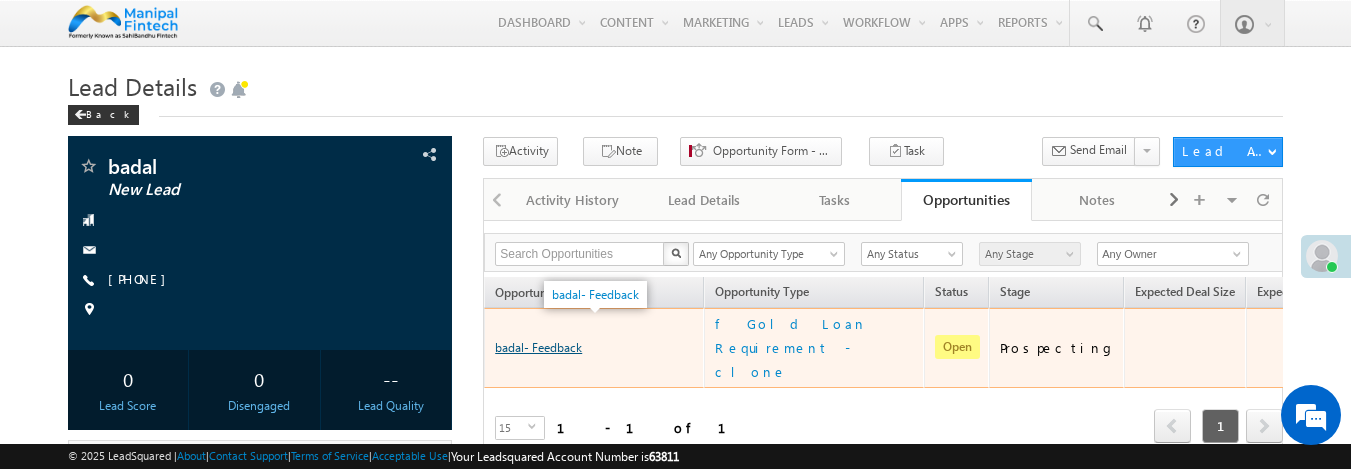click on "badal- Feedback" at bounding box center (538, 347) 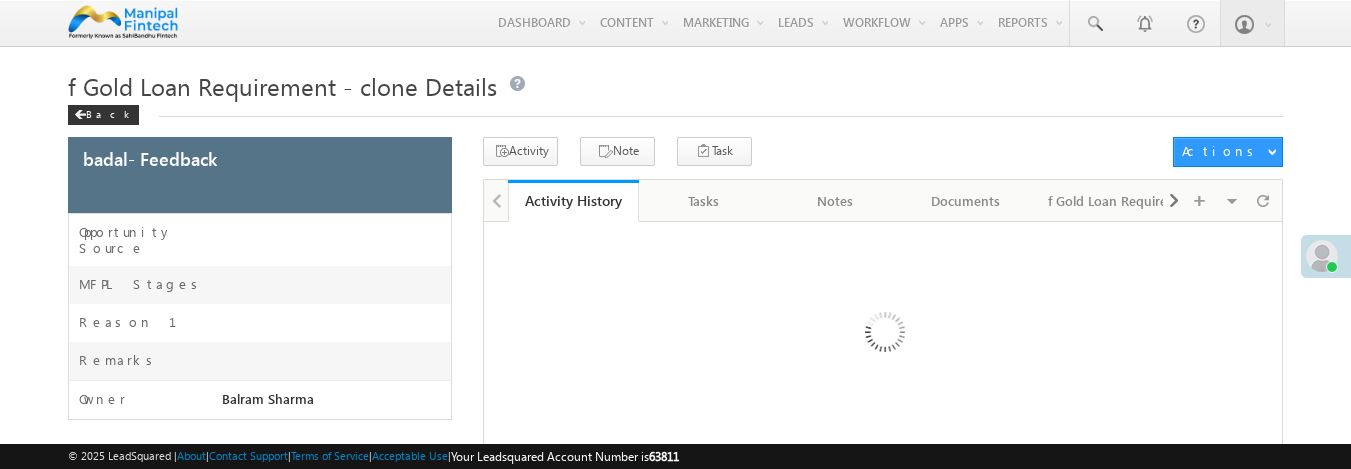 scroll, scrollTop: 0, scrollLeft: 0, axis: both 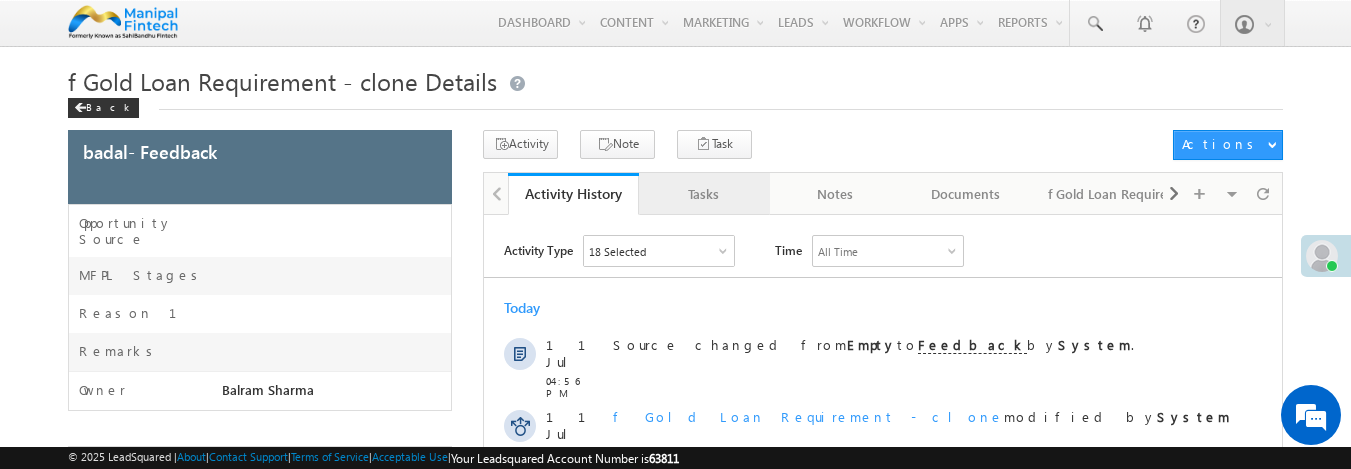 click on "Tasks" at bounding box center (703, 194) 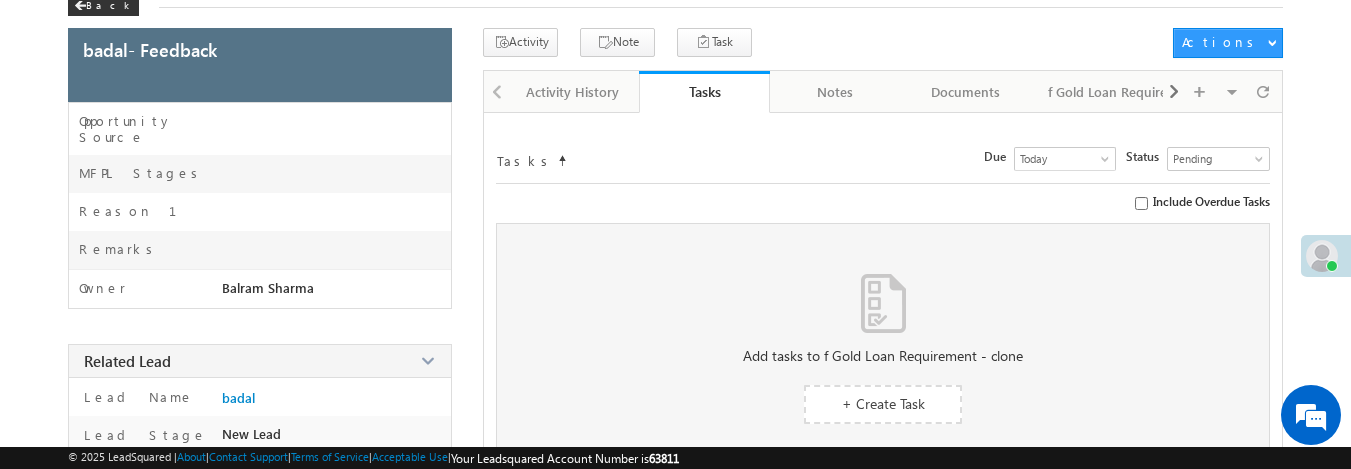 scroll, scrollTop: 104, scrollLeft: 0, axis: vertical 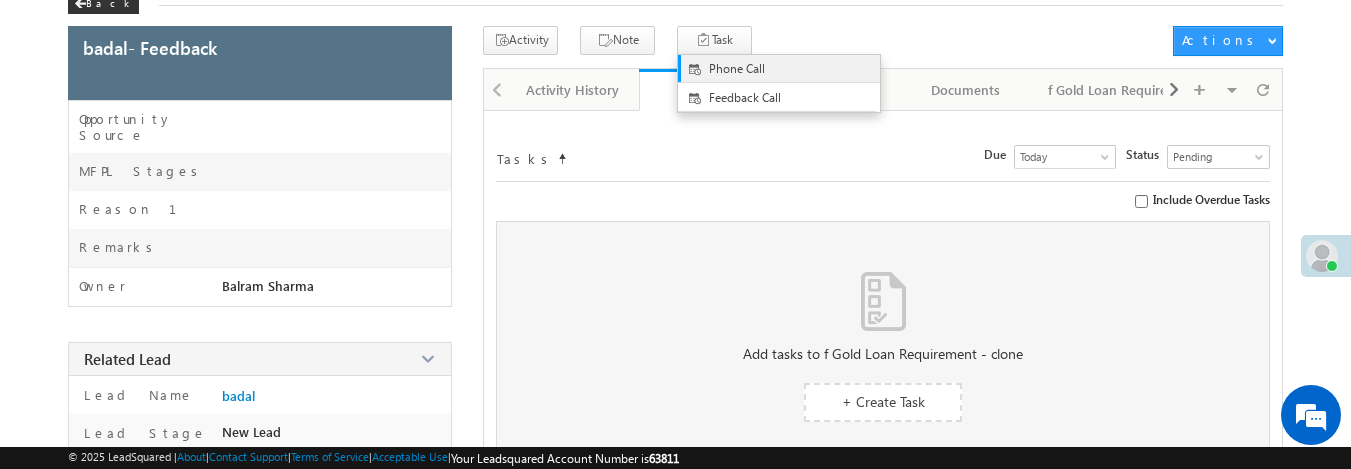 click on "Phone Call" at bounding box center (779, 69) 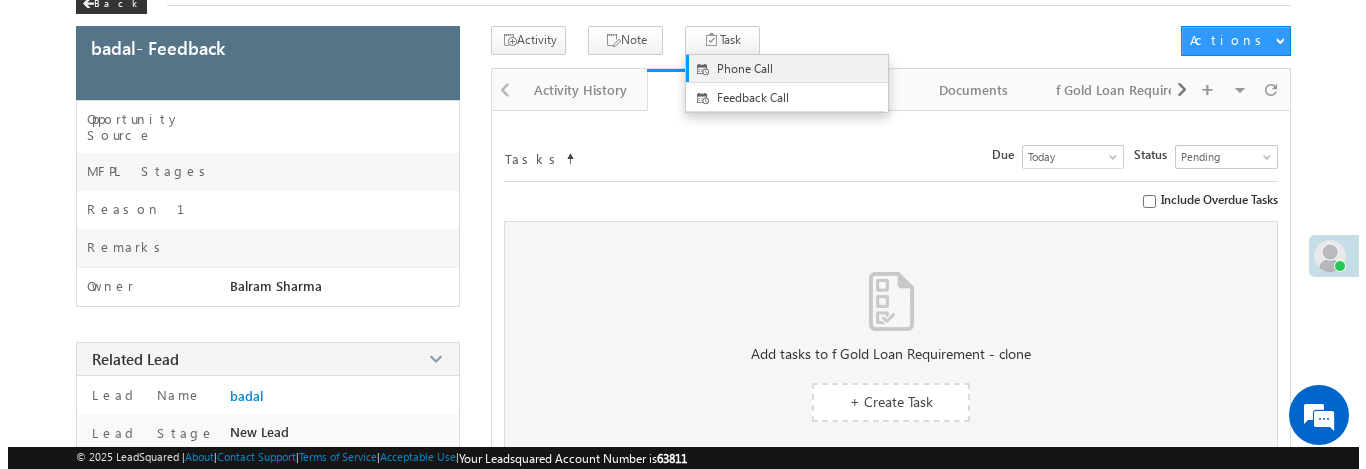 scroll, scrollTop: 0, scrollLeft: 0, axis: both 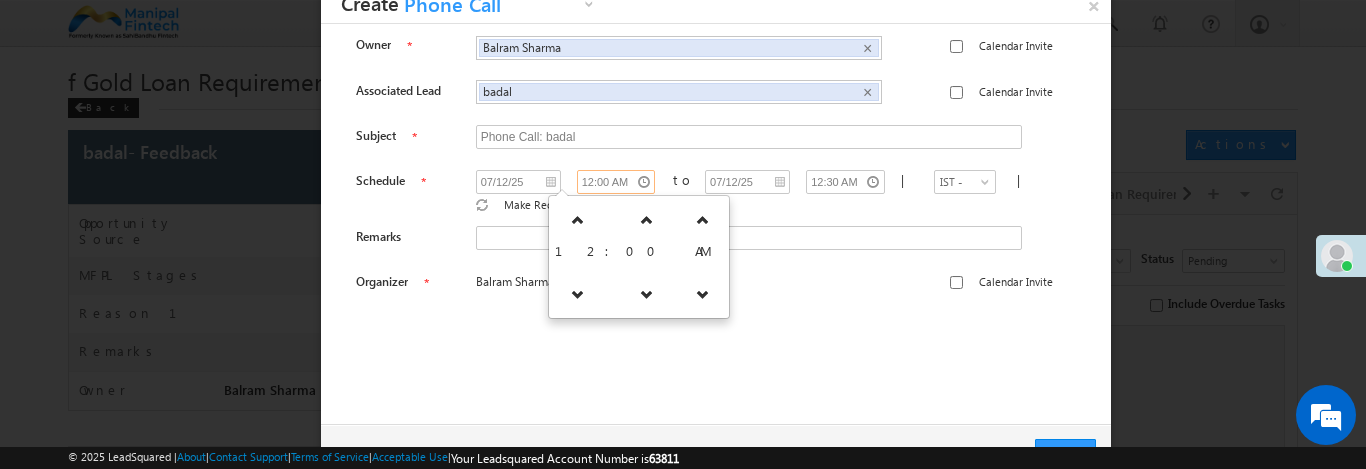 click on "12:00 AM" at bounding box center [616, 182] 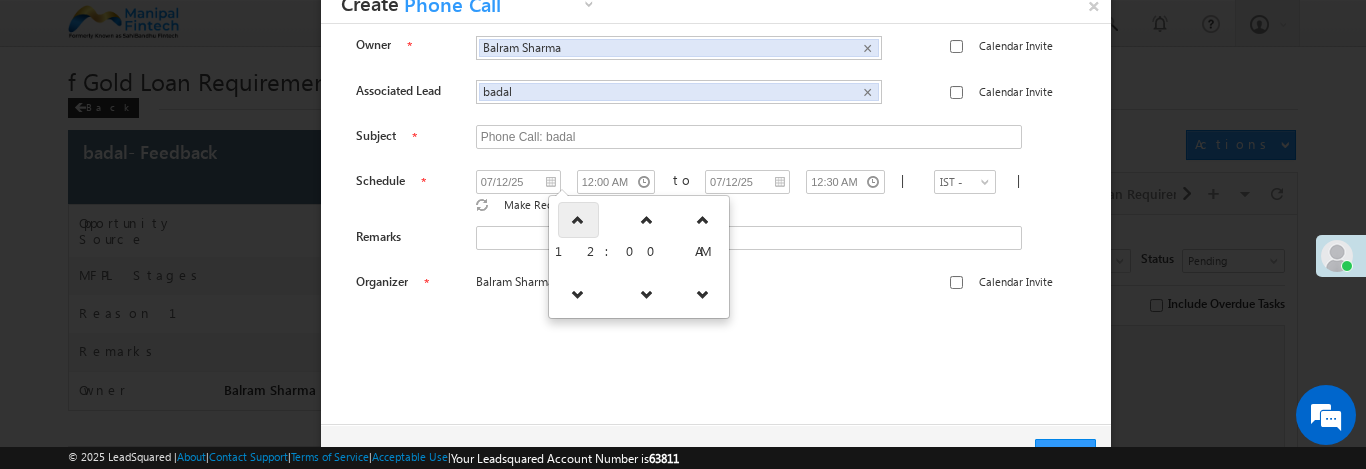 click at bounding box center [578, 220] 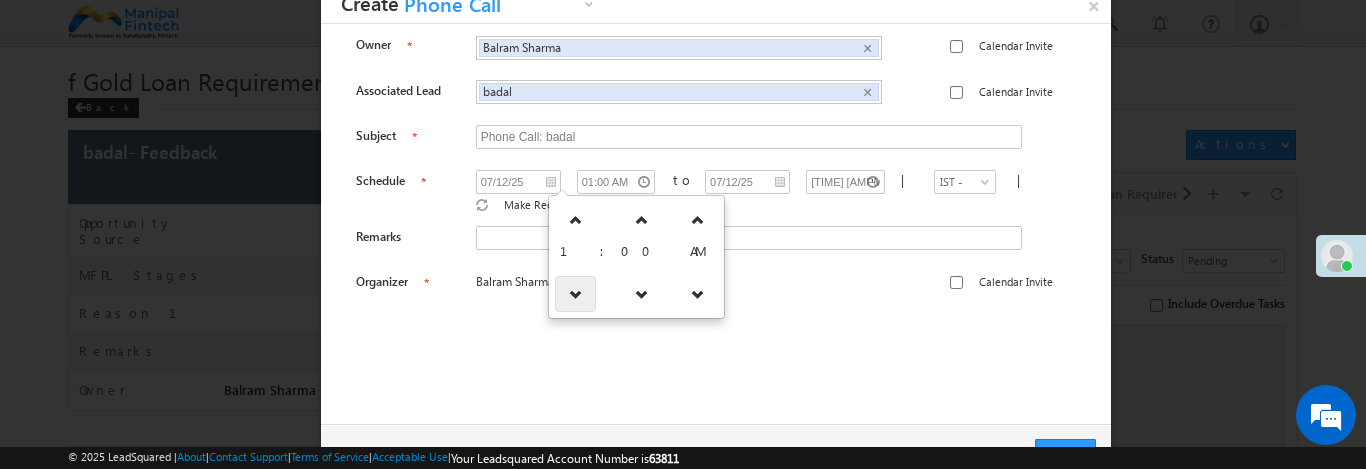 click at bounding box center (576, 294) 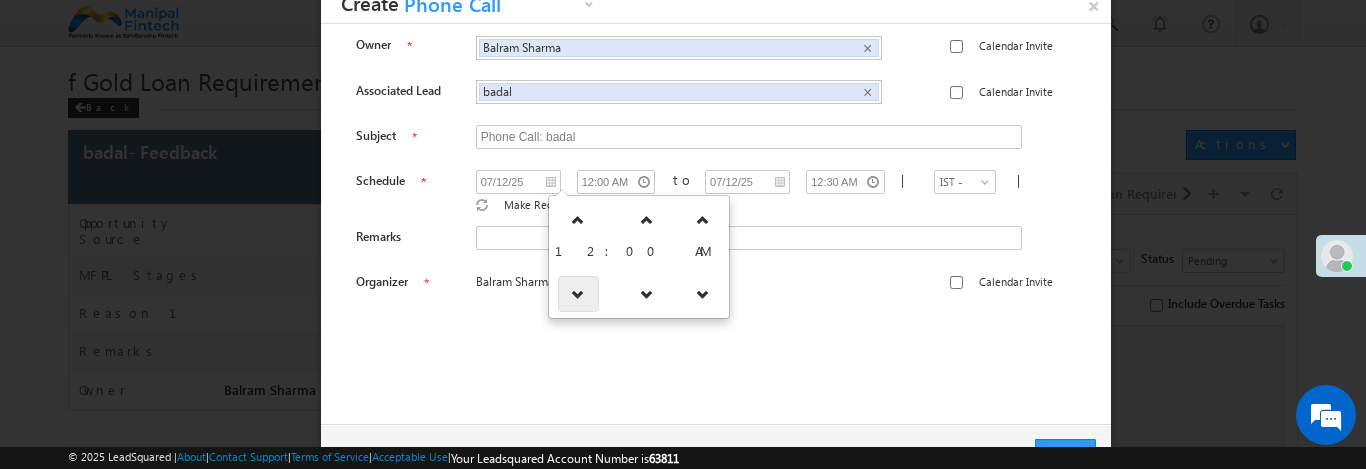 click at bounding box center (578, 294) 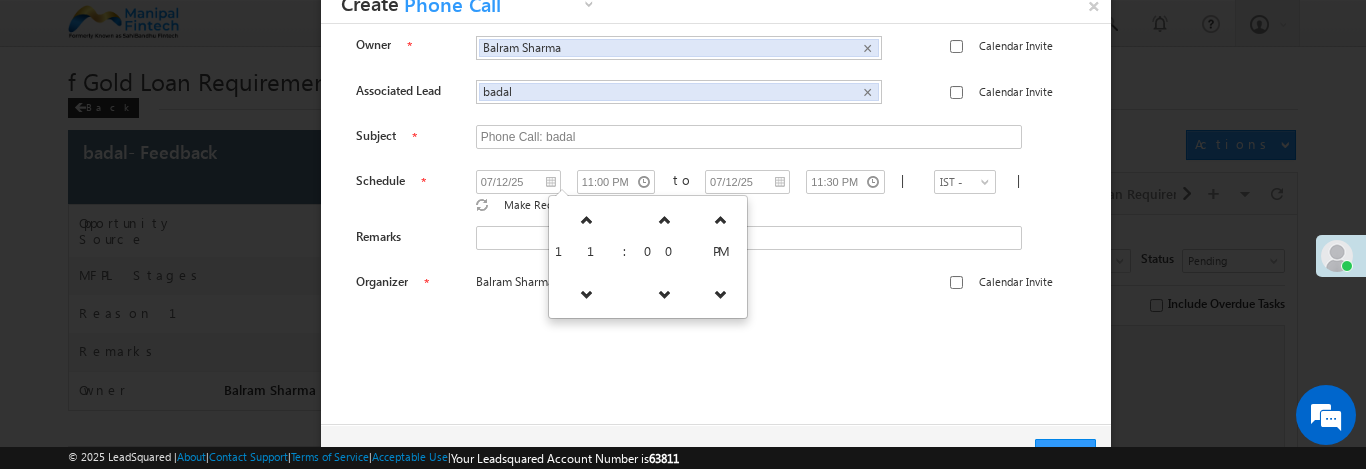 click on "00" at bounding box center (665, 250) 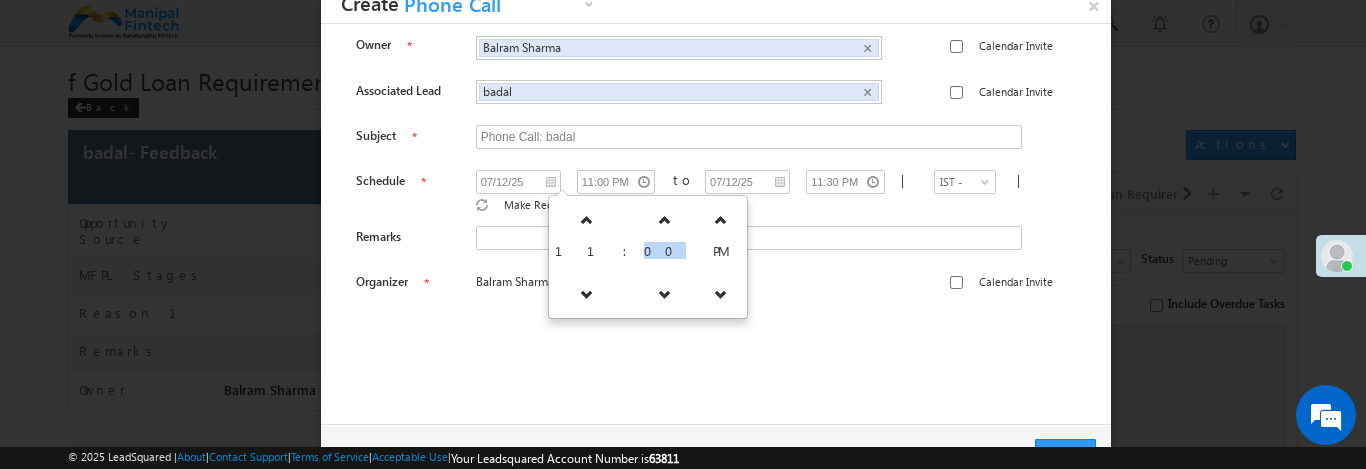 click on "00" at bounding box center (665, 250) 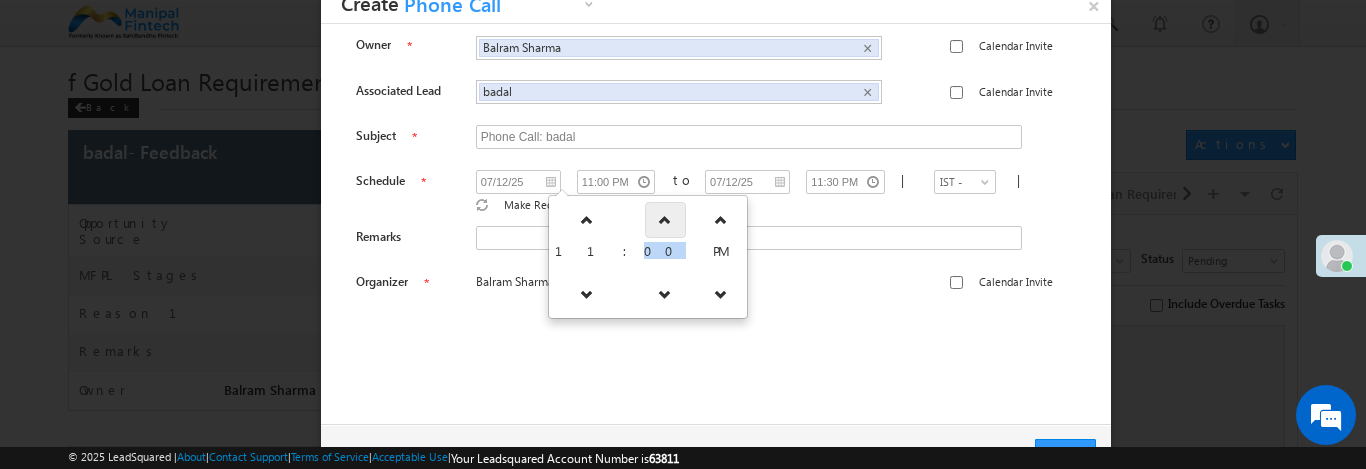 click at bounding box center [665, 220] 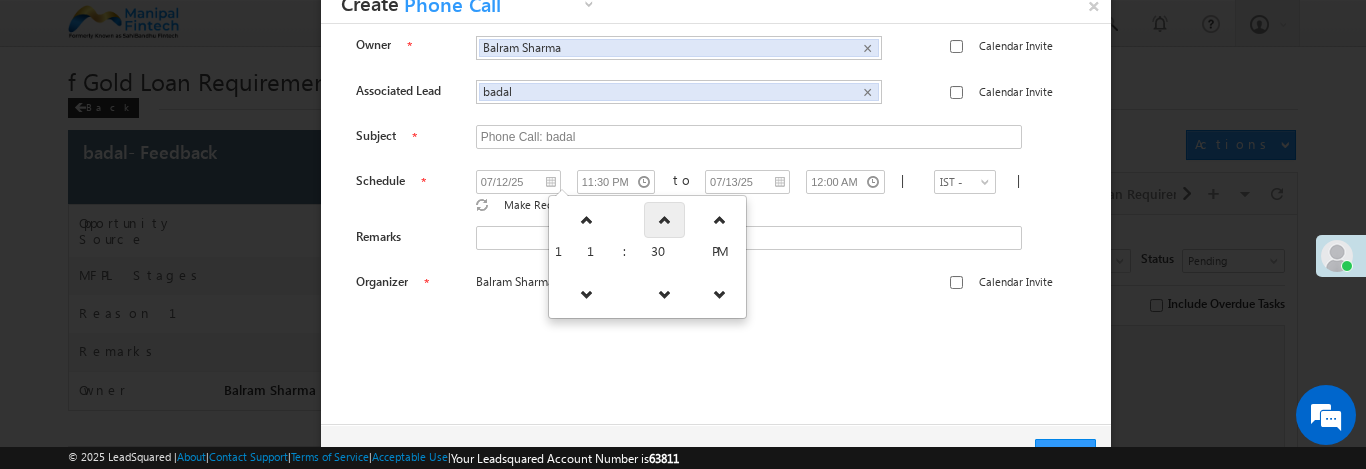 click at bounding box center (665, 220) 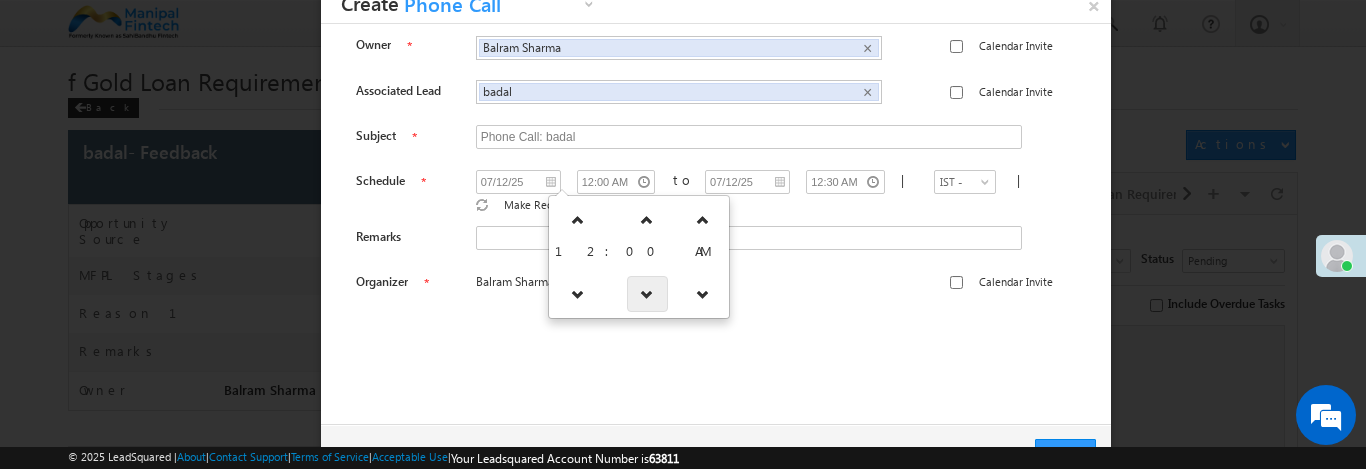 click at bounding box center (647, 294) 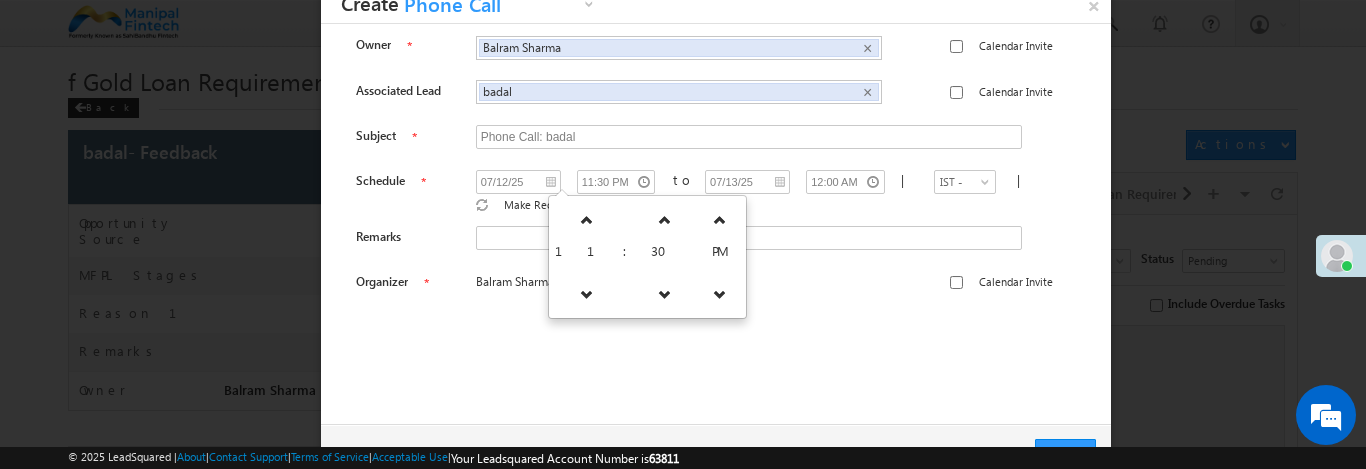 click on "Task Details
Owner
Balram Sharma Balram Sharma ×
Calendar Invite
badal badal |" at bounding box center [716, 224] 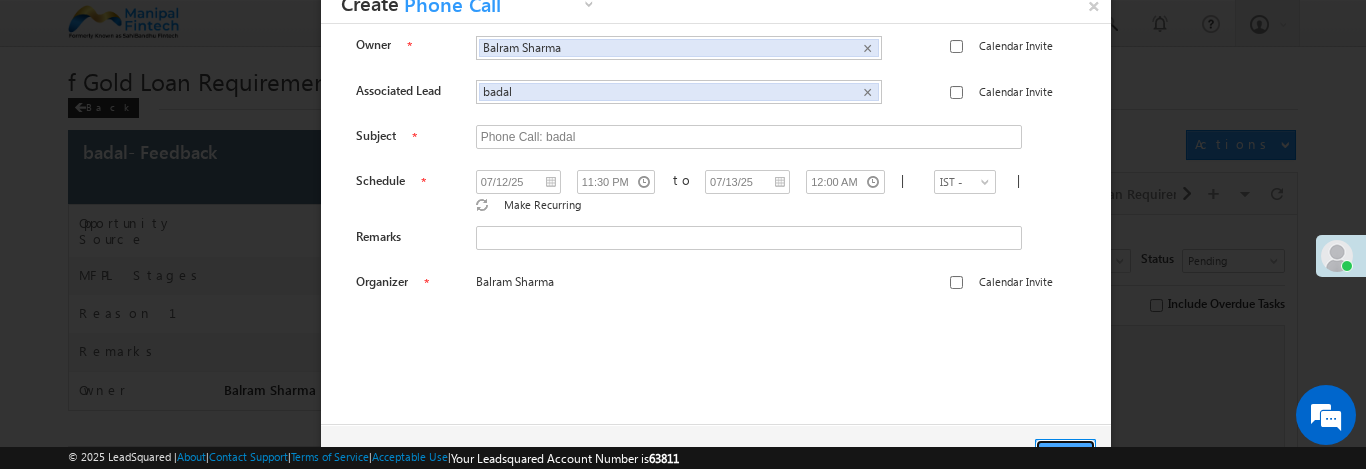 click on "Save" at bounding box center [1065, 453] 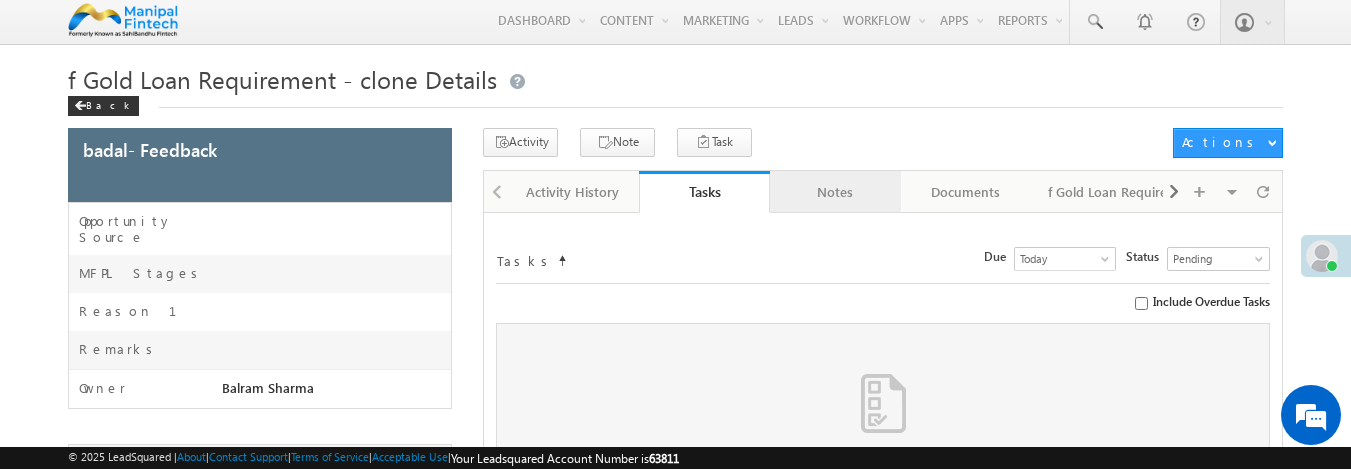 scroll, scrollTop: 0, scrollLeft: 0, axis: both 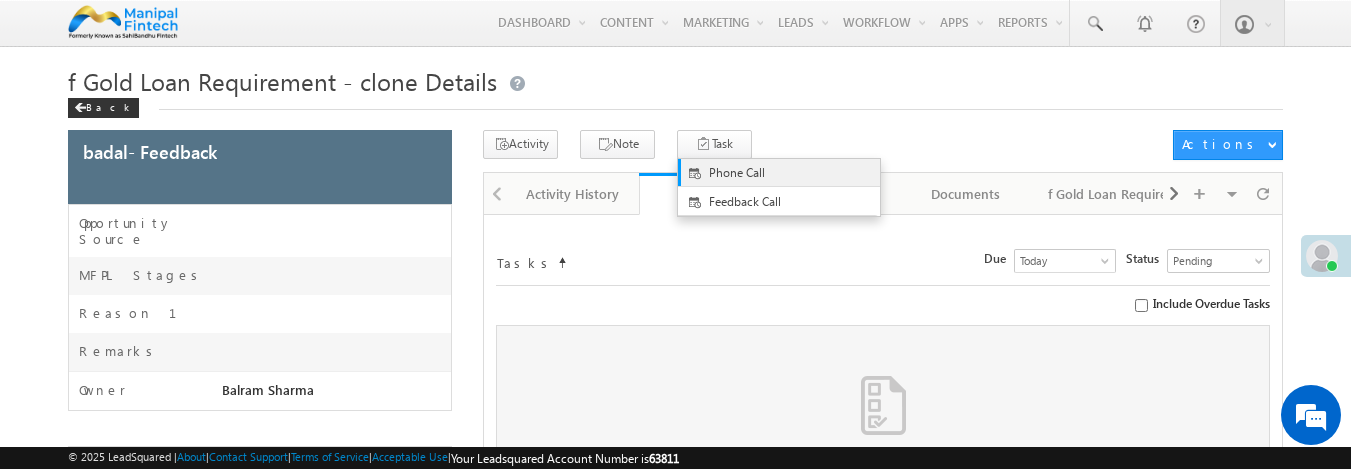 click on "Phone Call" at bounding box center (795, 173) 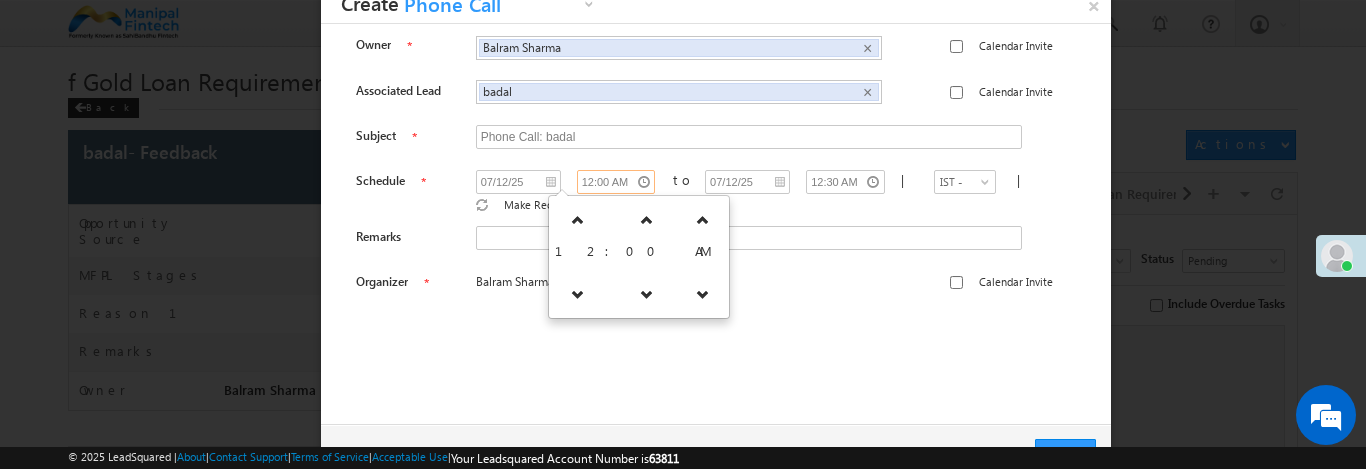 click on "12:00 AM" at bounding box center (616, 182) 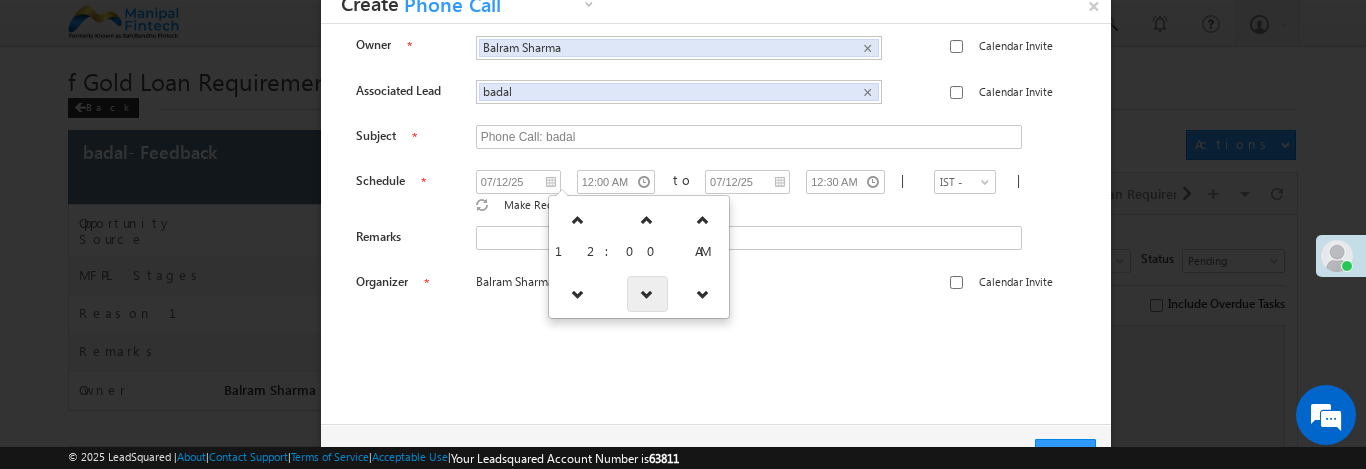 click at bounding box center [647, 294] 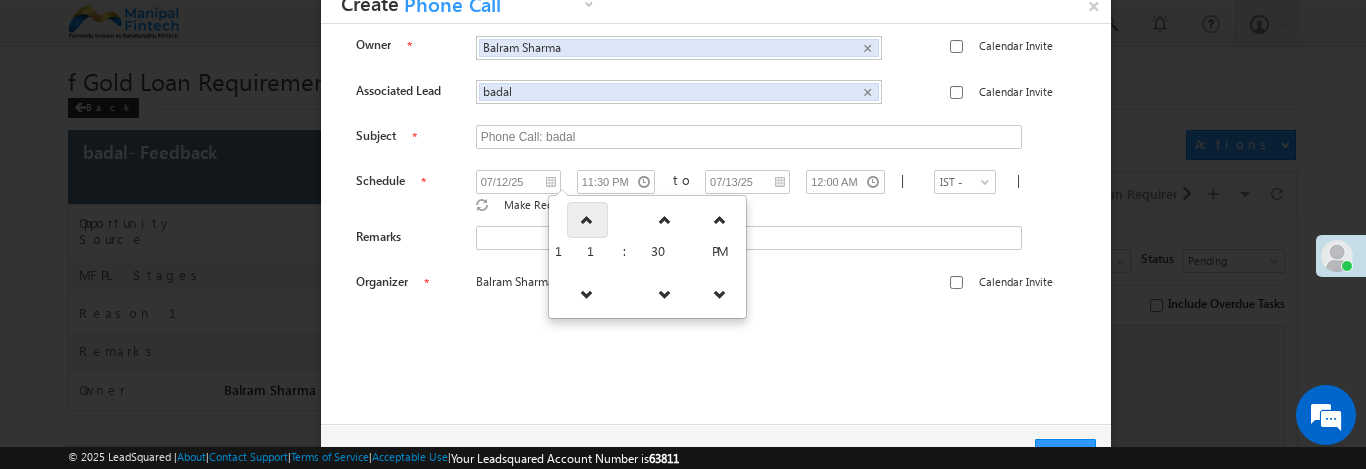 click at bounding box center [587, 220] 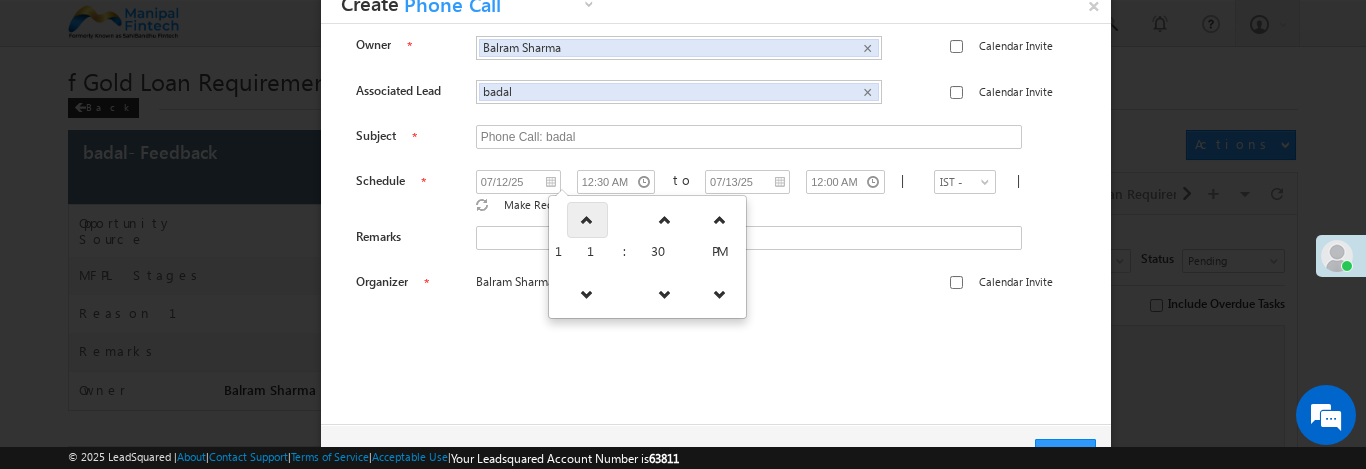 type on "07/12/25" 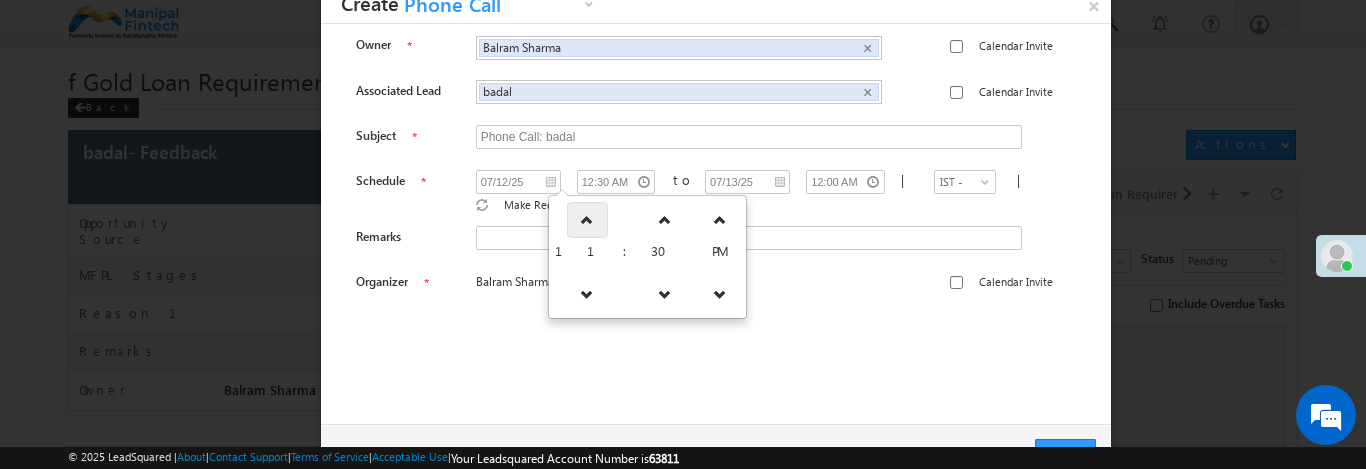 type on "01:00 AM" 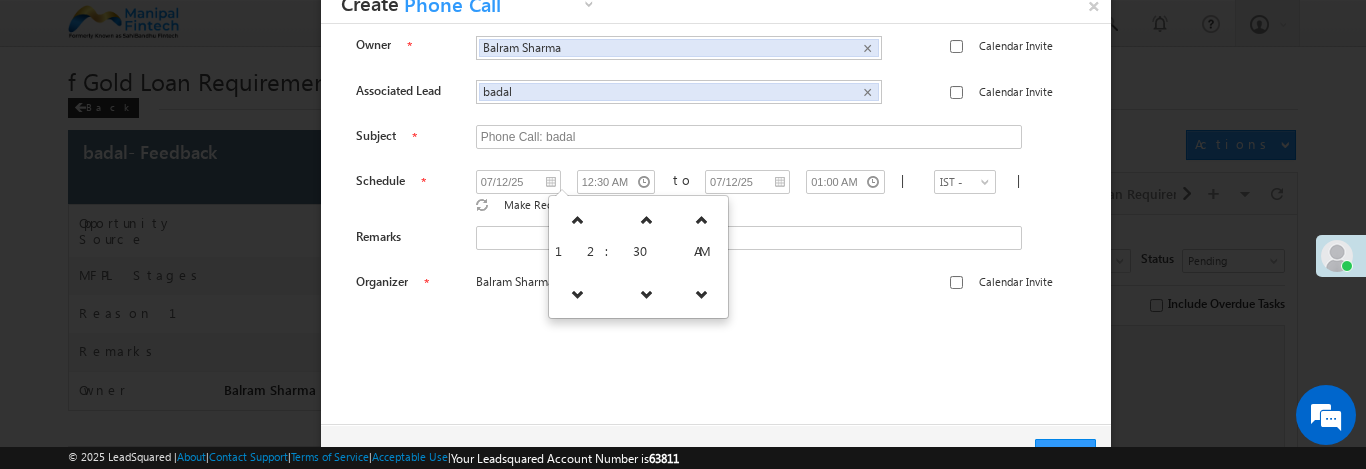 click on "Balram Sharma
Calendar Invite" at bounding box center (764, 286) 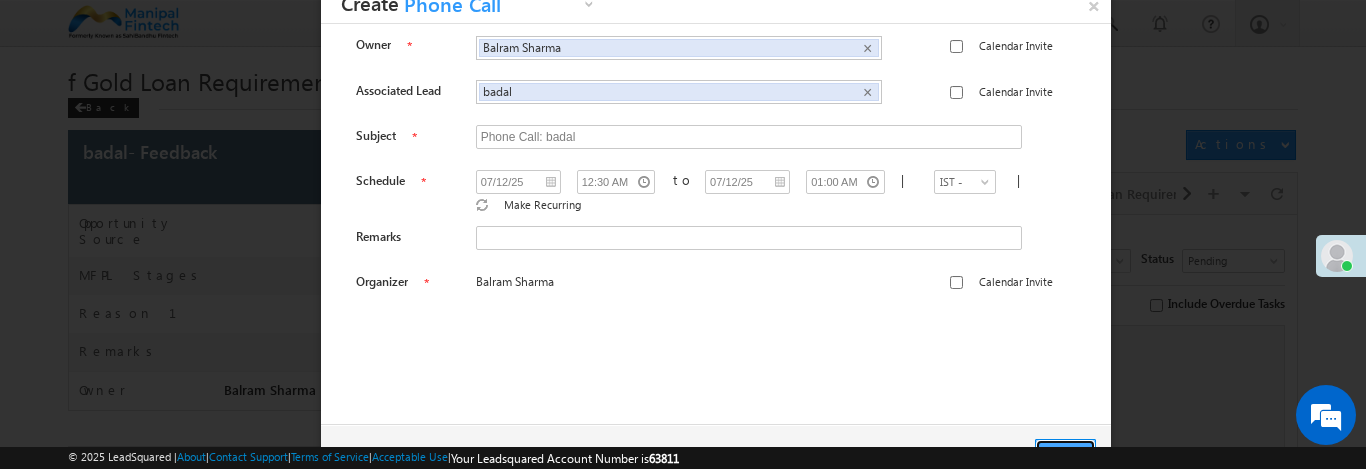 click on "Save" at bounding box center (1065, 453) 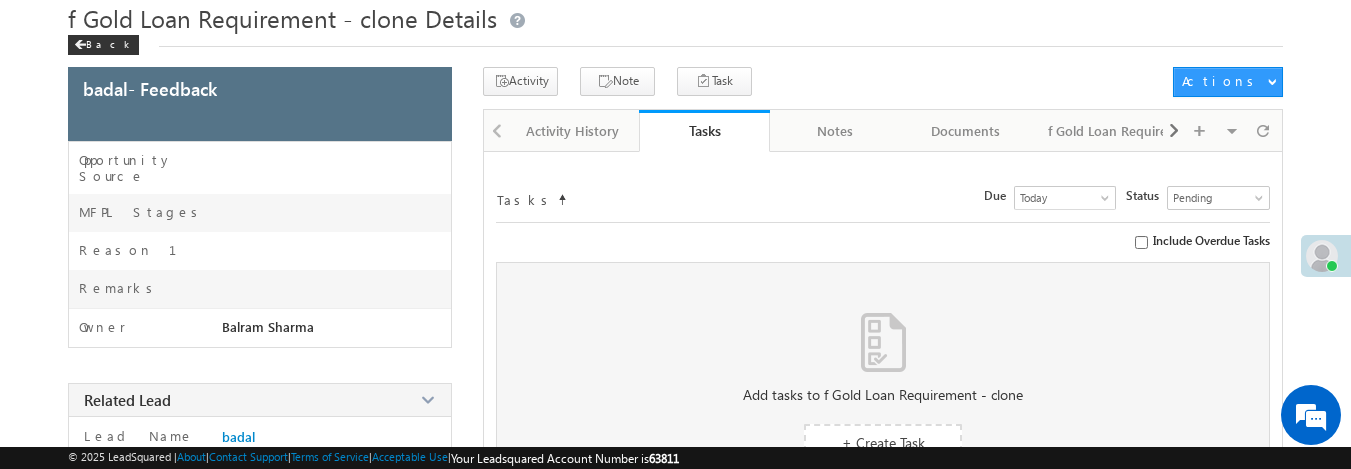 scroll, scrollTop: 0, scrollLeft: 0, axis: both 